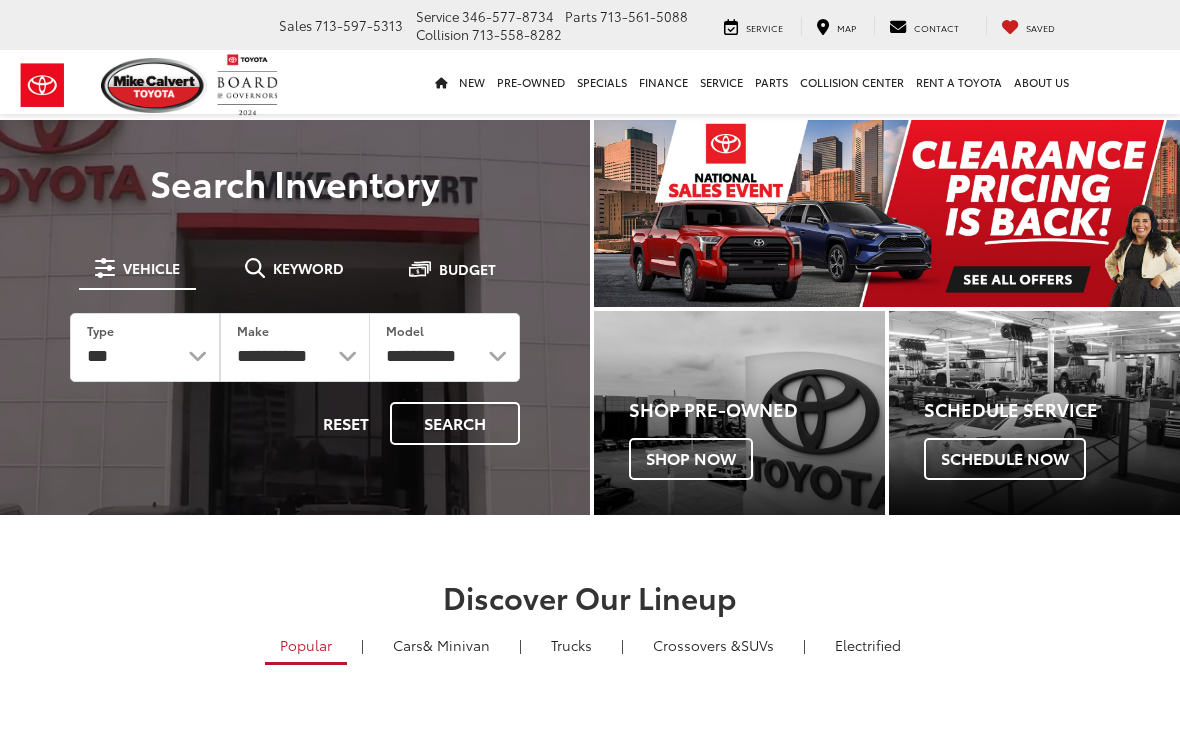 scroll, scrollTop: 0, scrollLeft: 0, axis: both 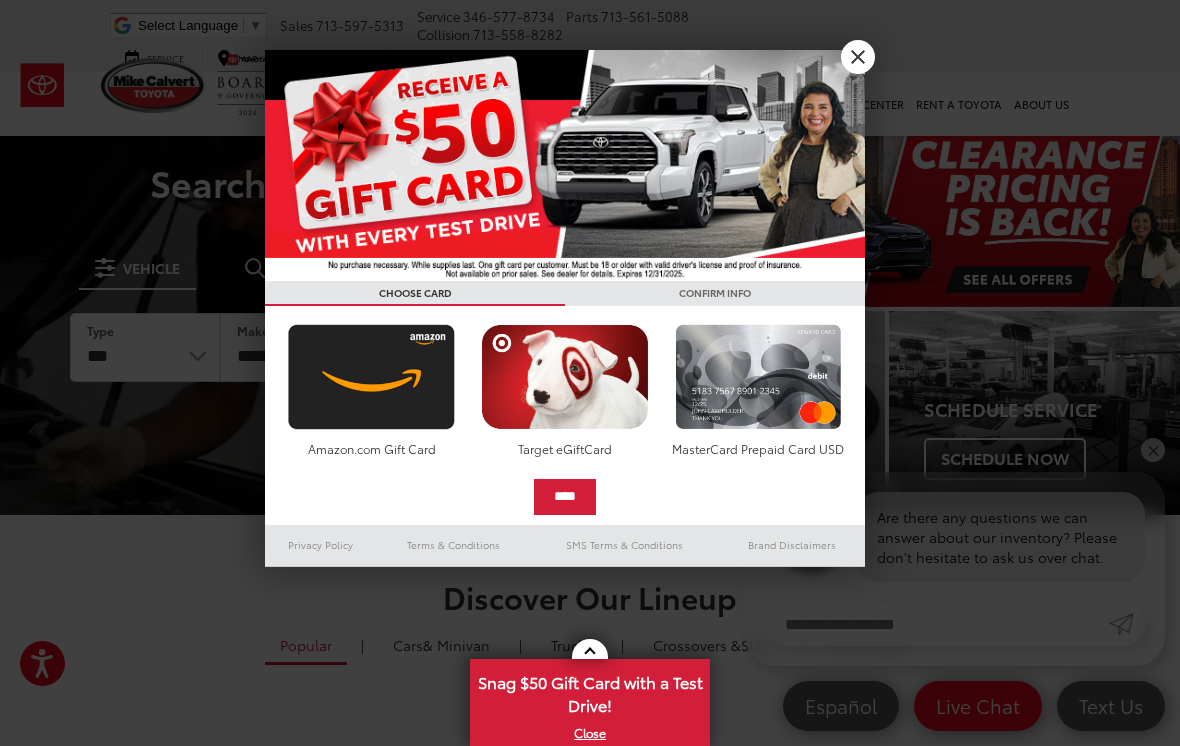 click on "X" at bounding box center (858, 57) 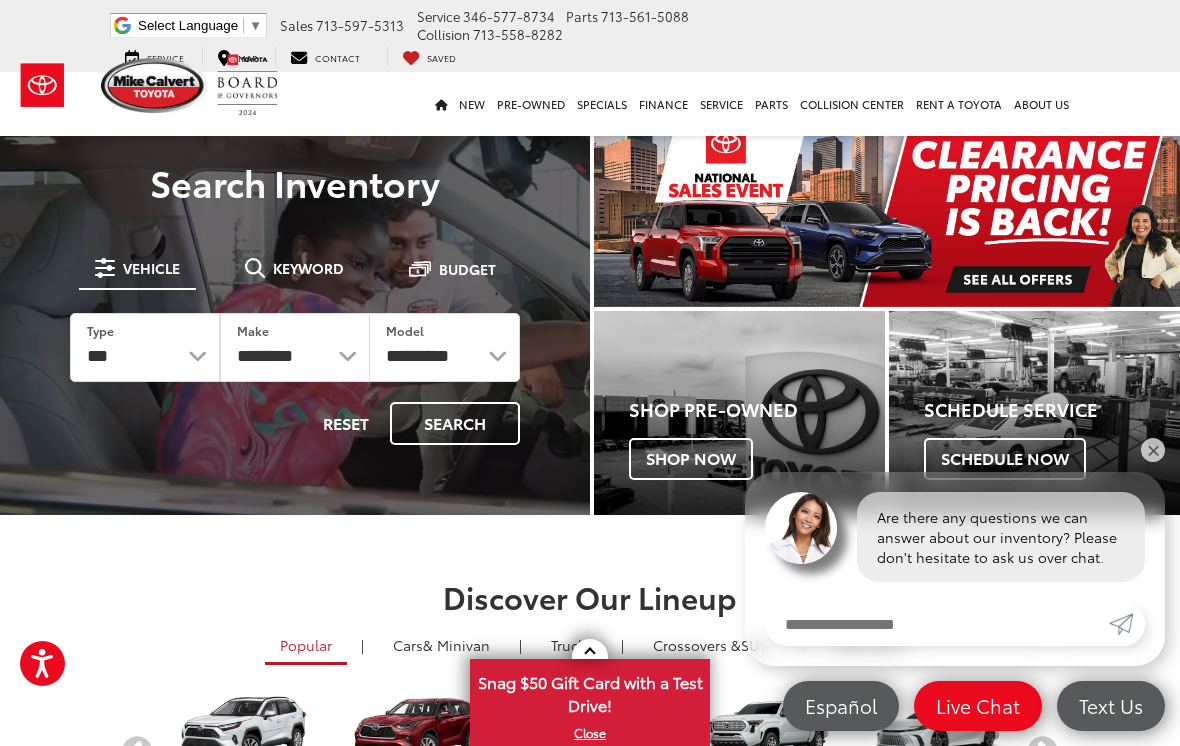 scroll, scrollTop: 0, scrollLeft: 0, axis: both 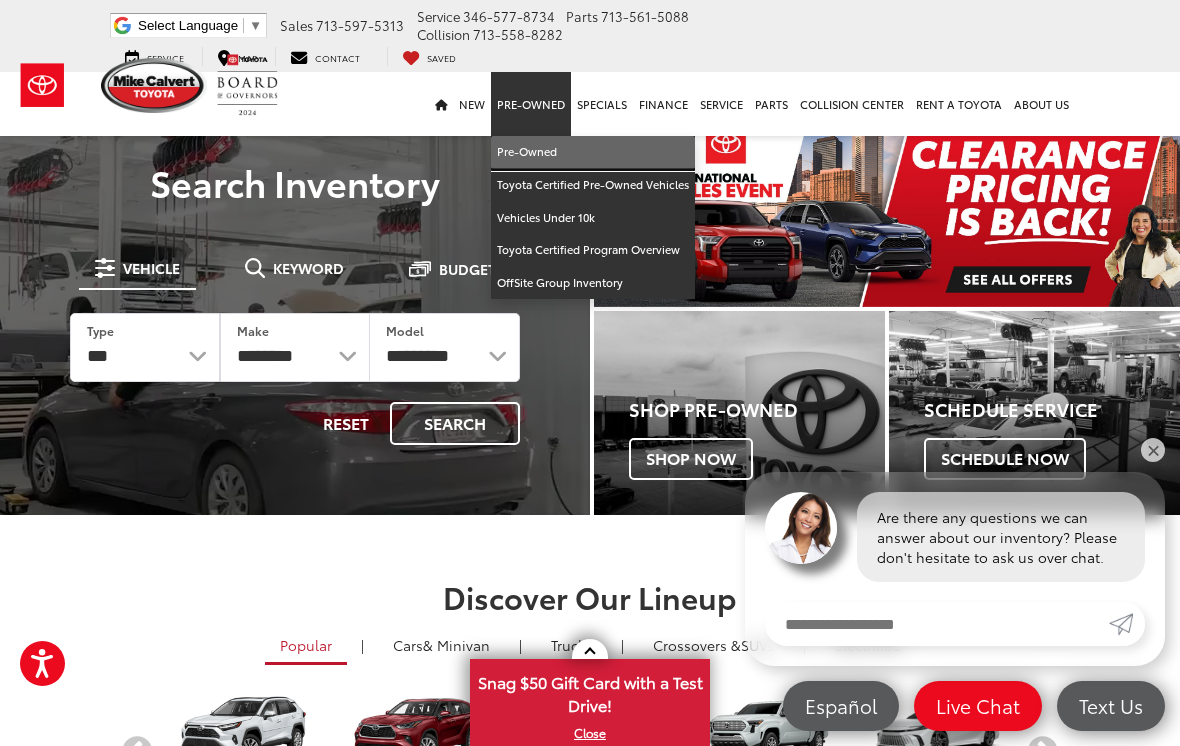 click on "Pre-Owned" at bounding box center [593, 152] 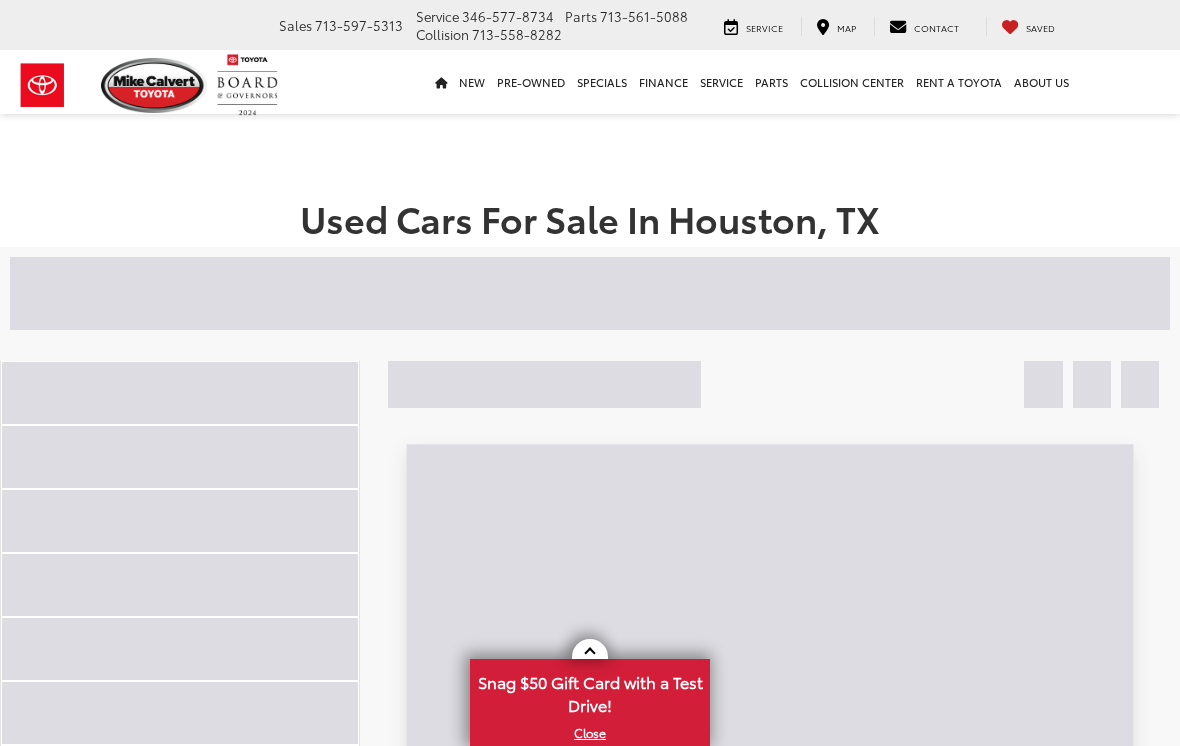 scroll, scrollTop: 0, scrollLeft: 0, axis: both 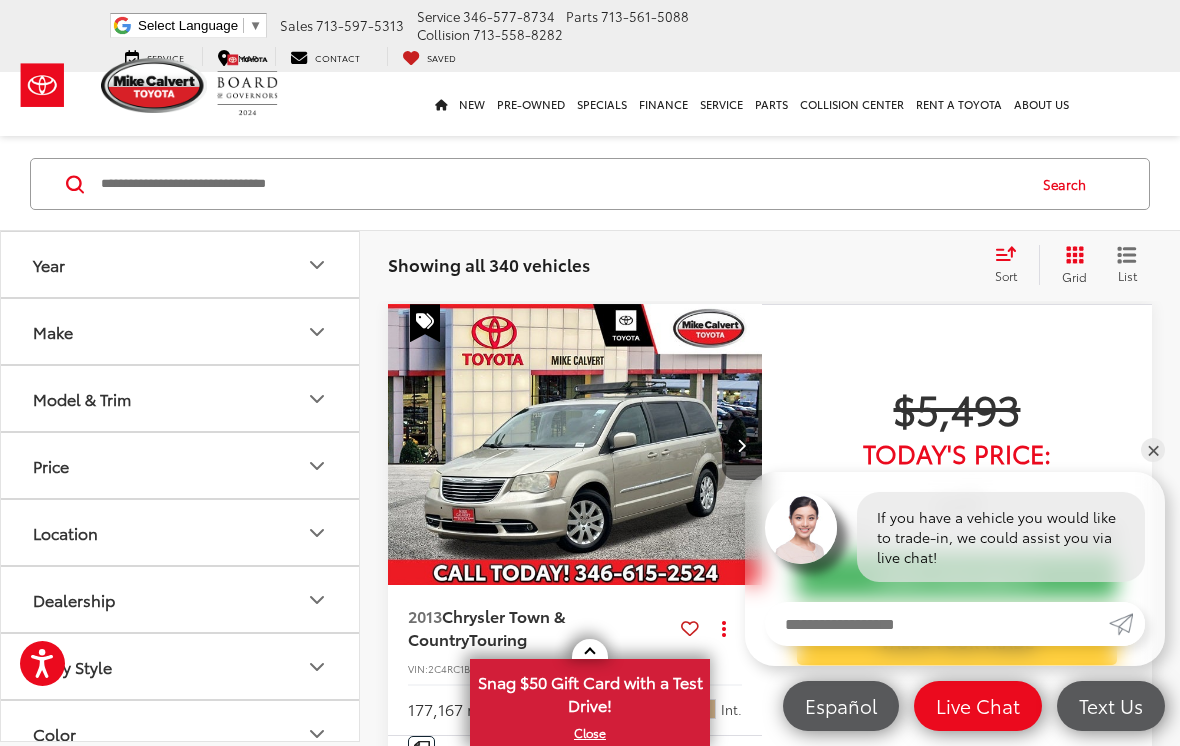 click on "Price" at bounding box center (181, 465) 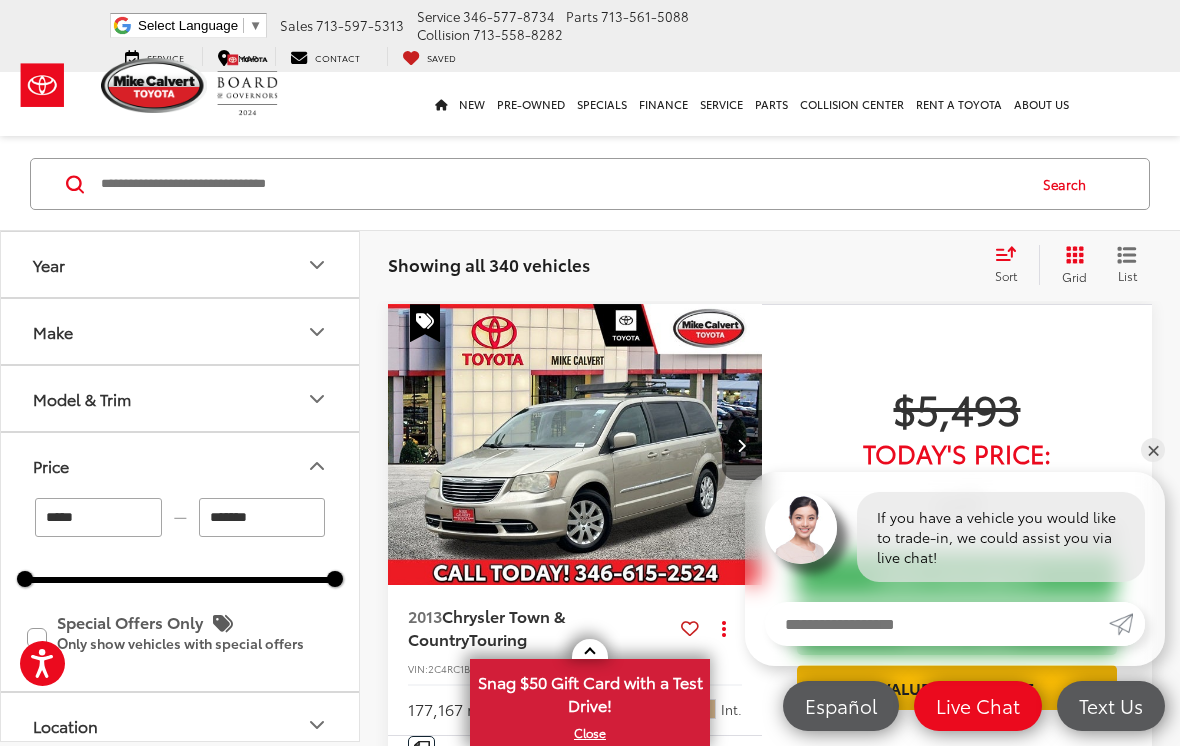 click on "*******" at bounding box center (262, 517) 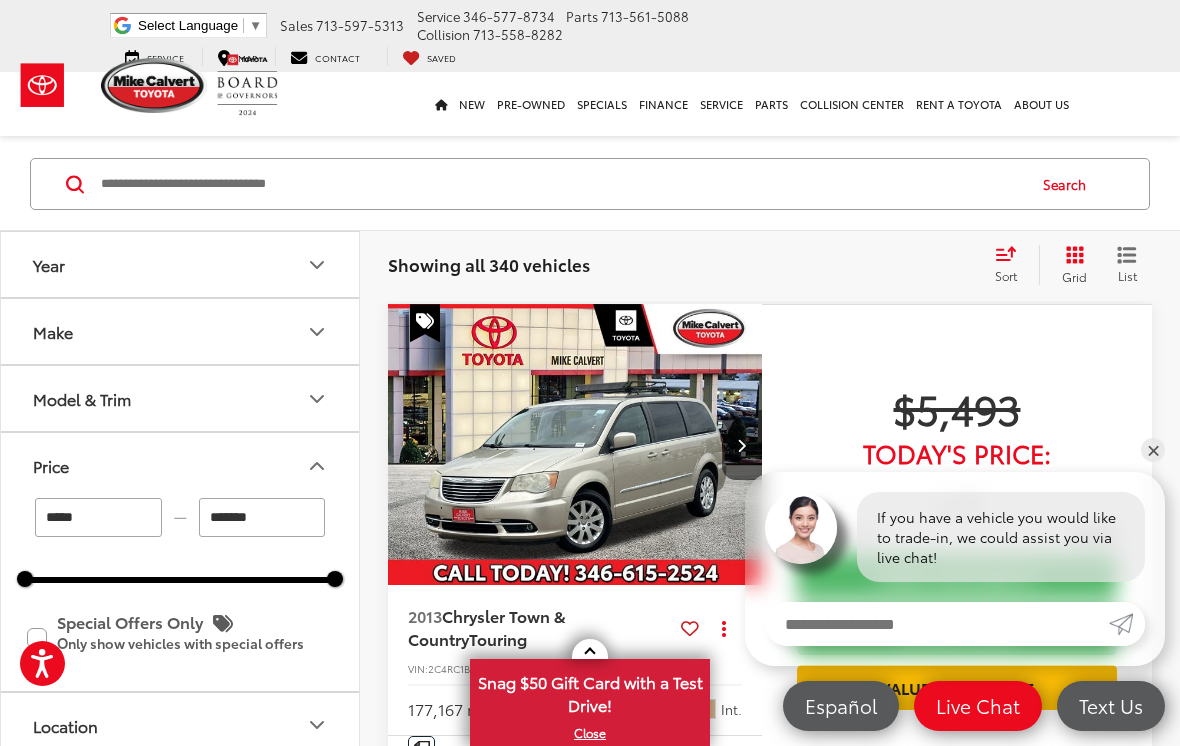 scroll, scrollTop: 108, scrollLeft: 0, axis: vertical 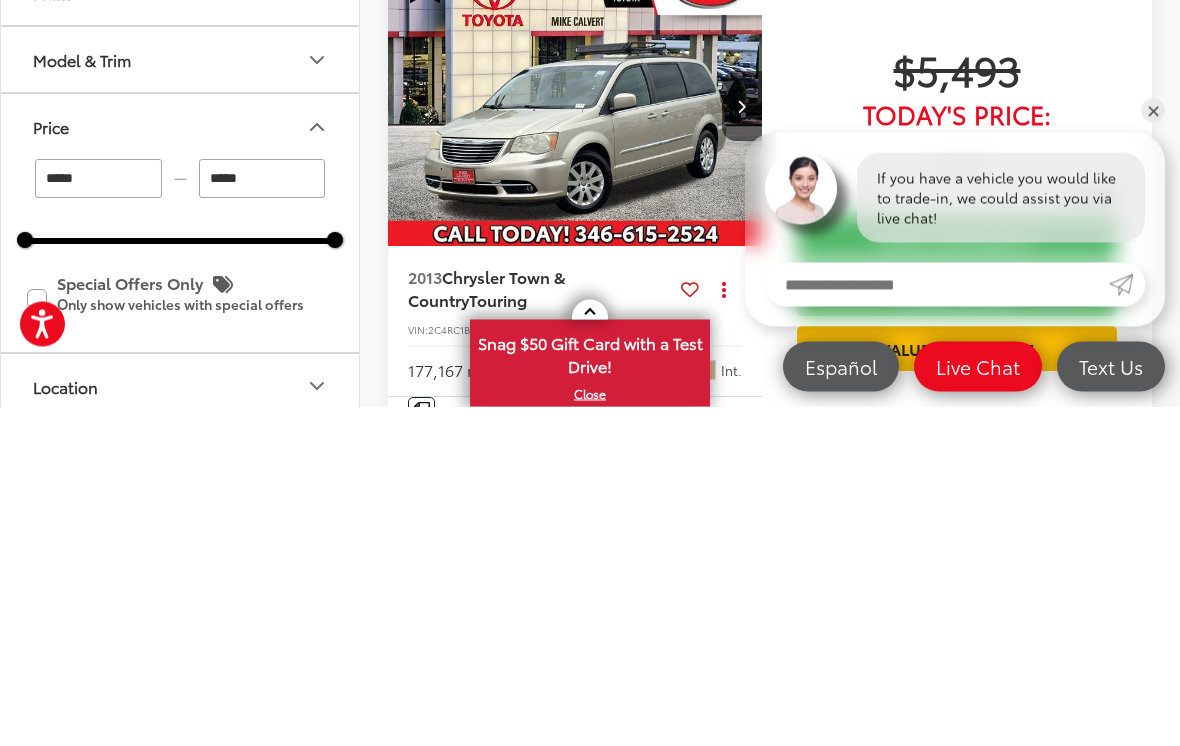 click on "*****" at bounding box center [98, 518] 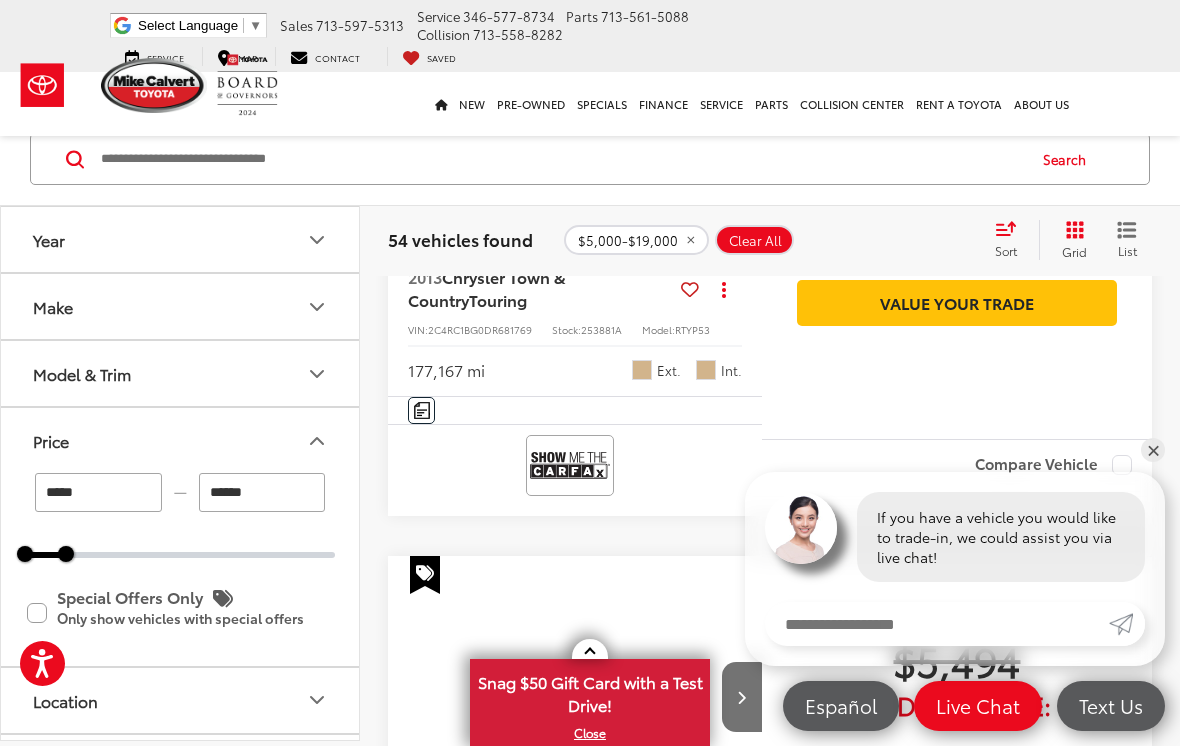 scroll, scrollTop: 558, scrollLeft: 0, axis: vertical 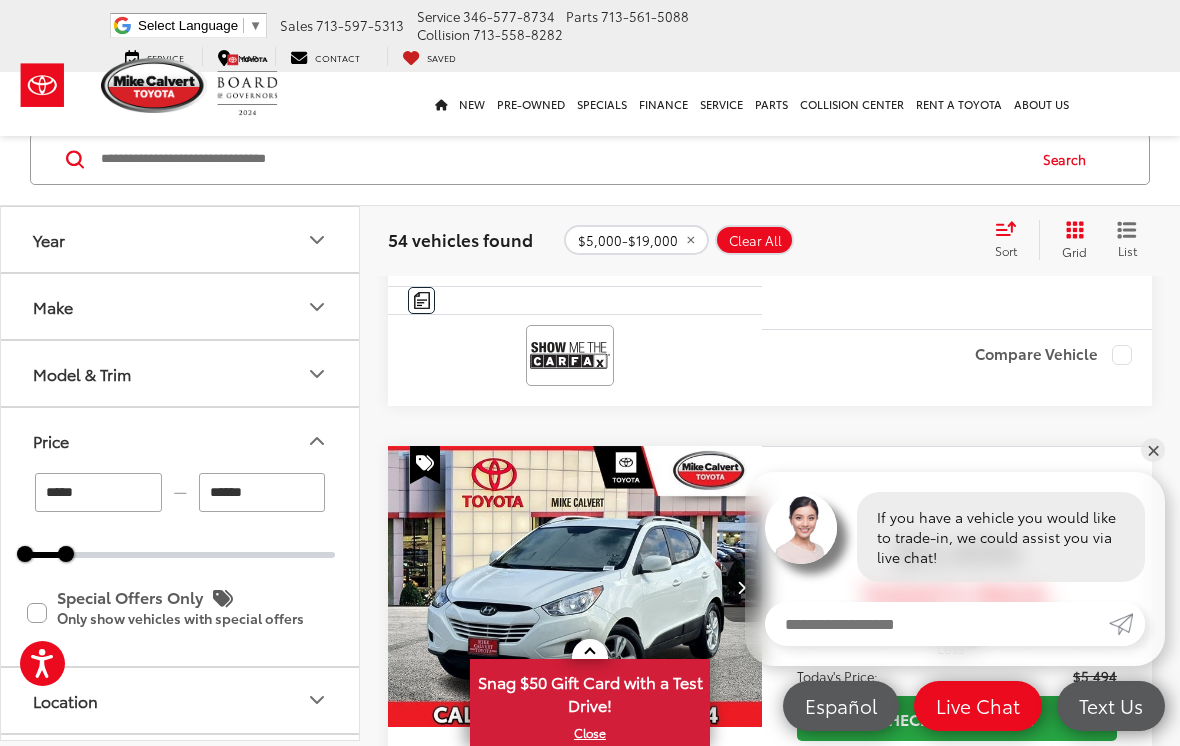 click on "*****" at bounding box center [98, 492] 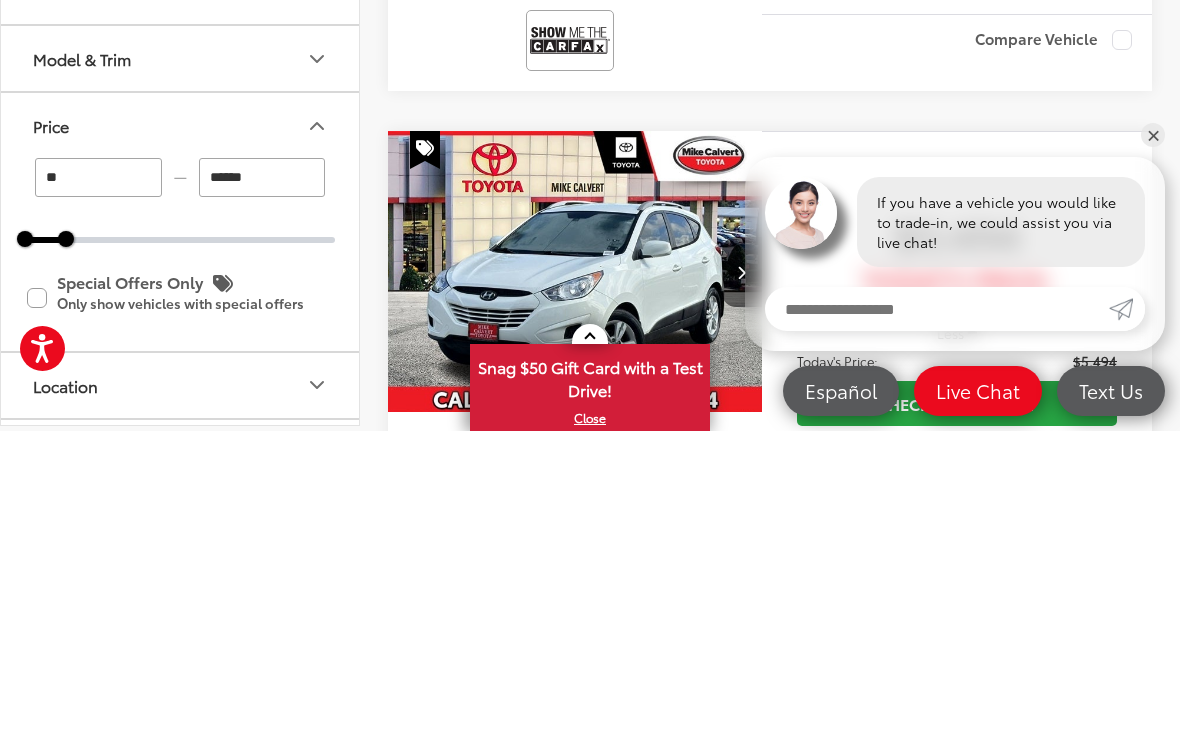 type on "*" 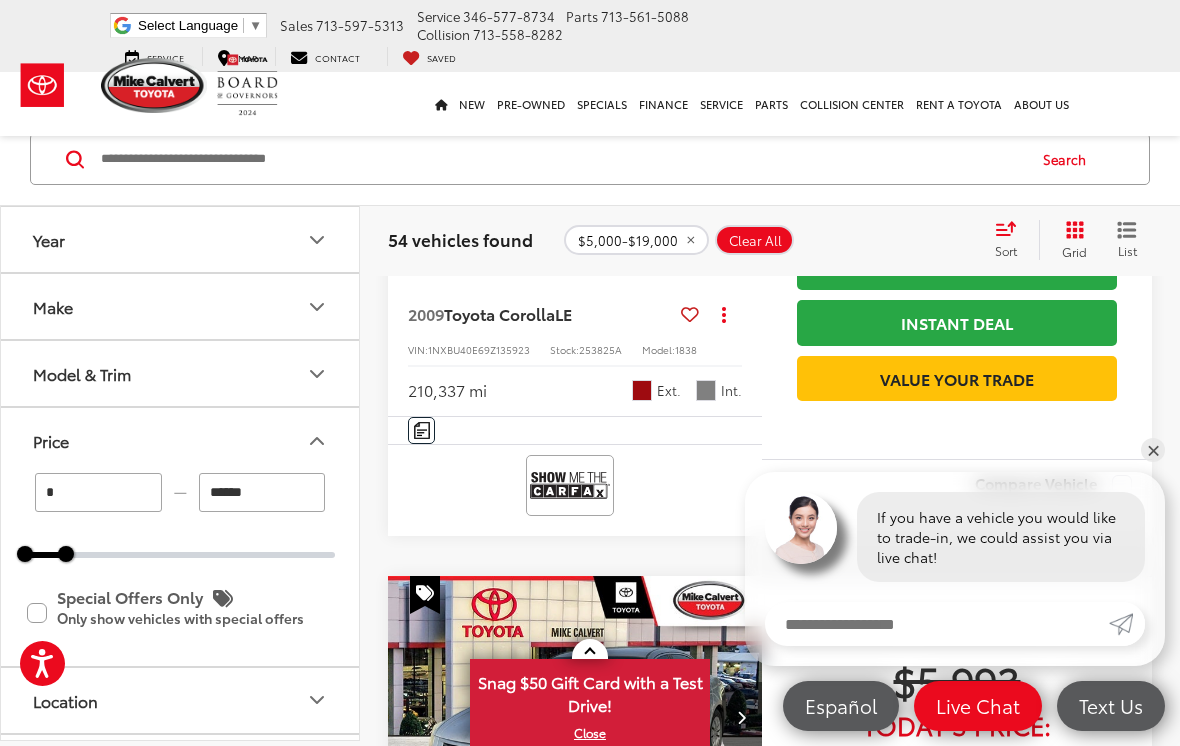 scroll, scrollTop: 1597, scrollLeft: 0, axis: vertical 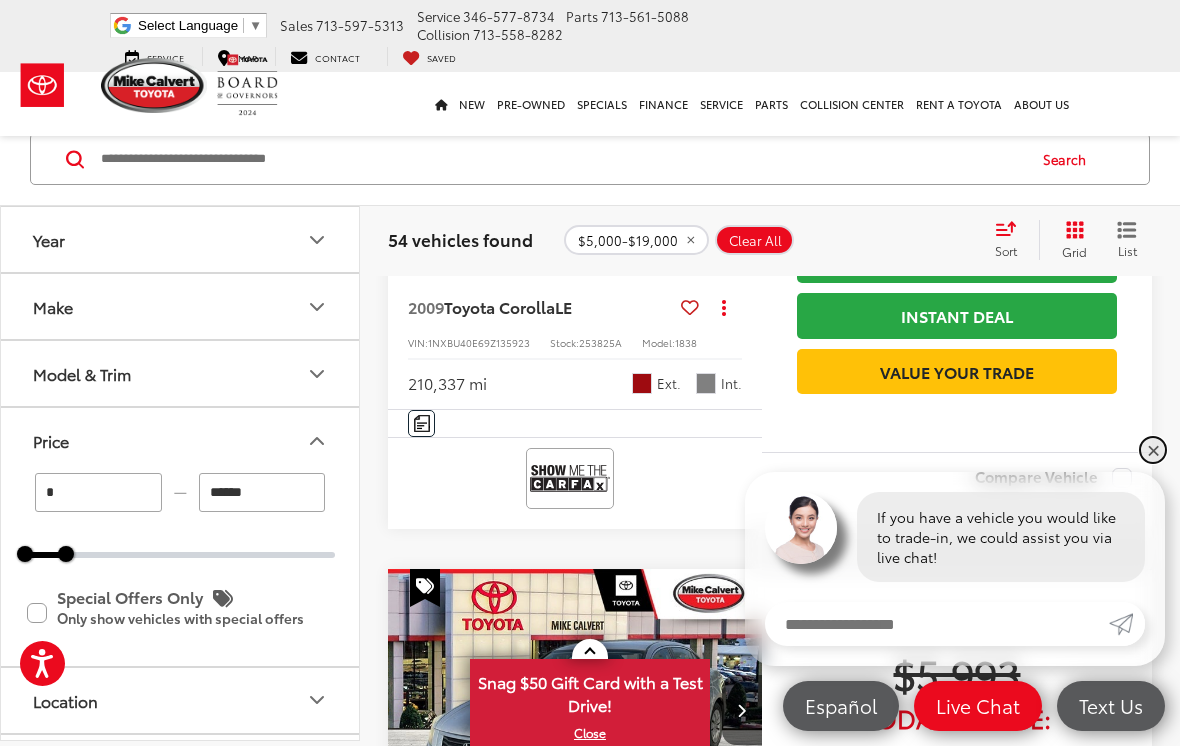 click on "✕" at bounding box center [1153, 450] 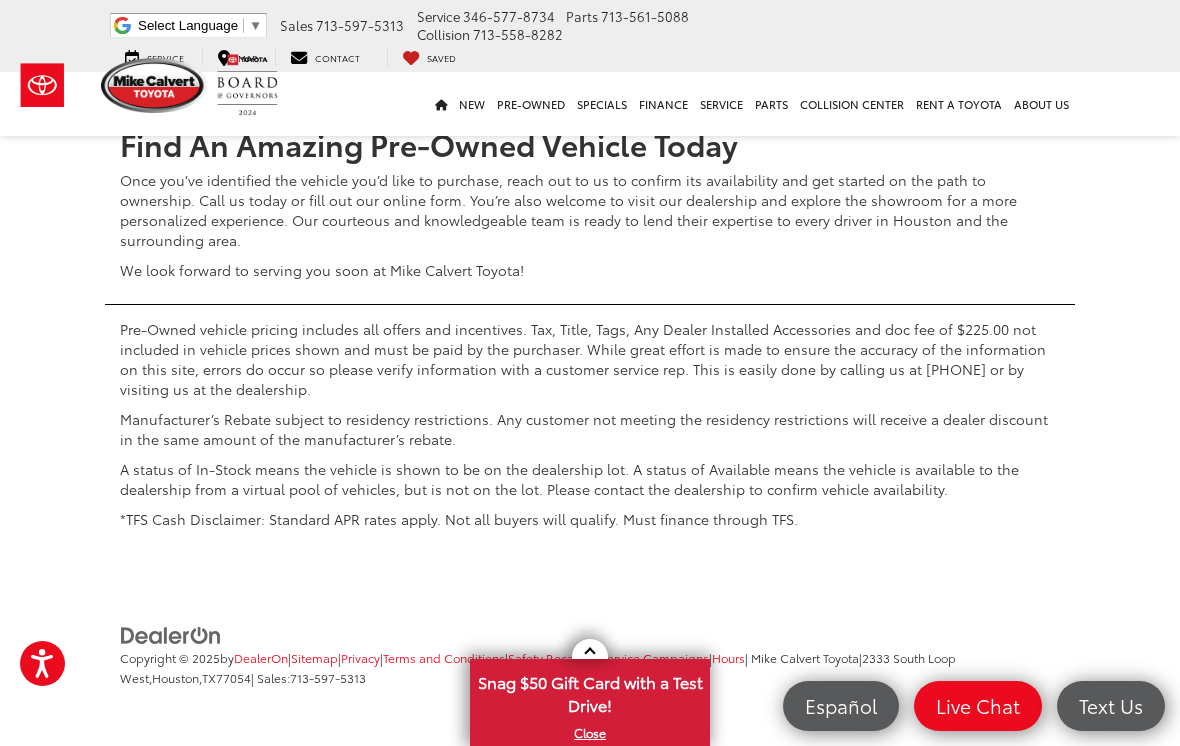 scroll, scrollTop: 7986, scrollLeft: 0, axis: vertical 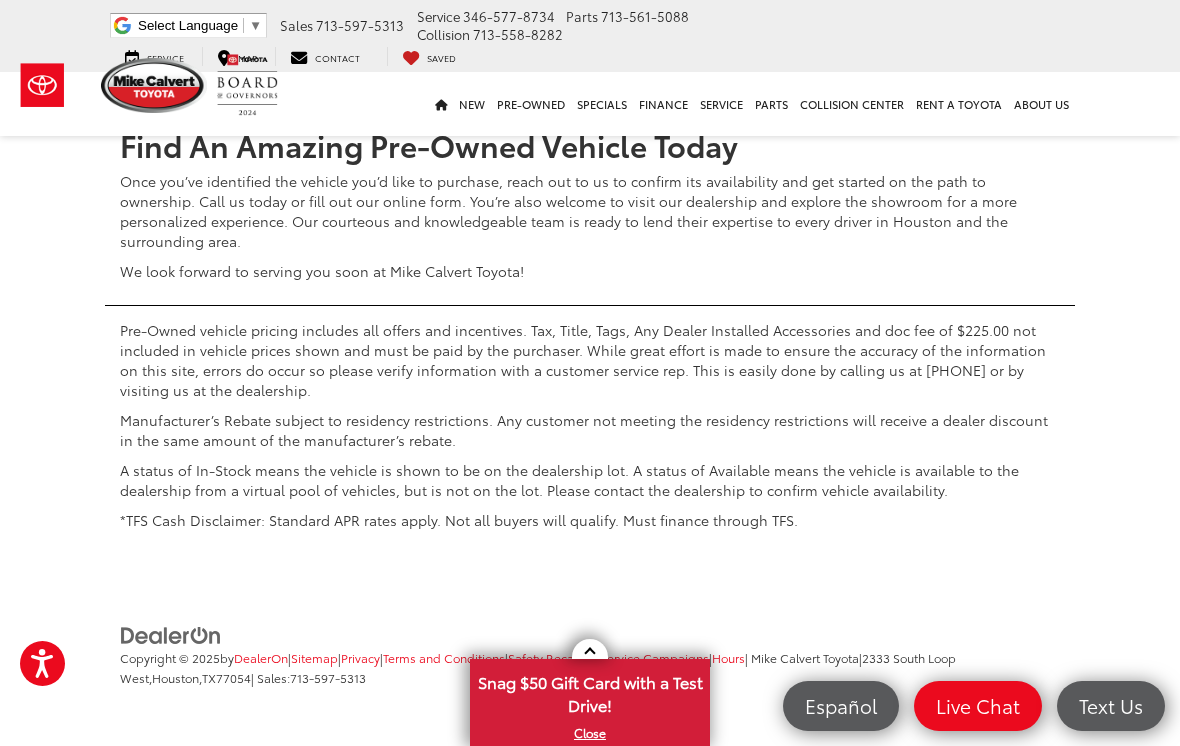click on "3" at bounding box center [824, -377] 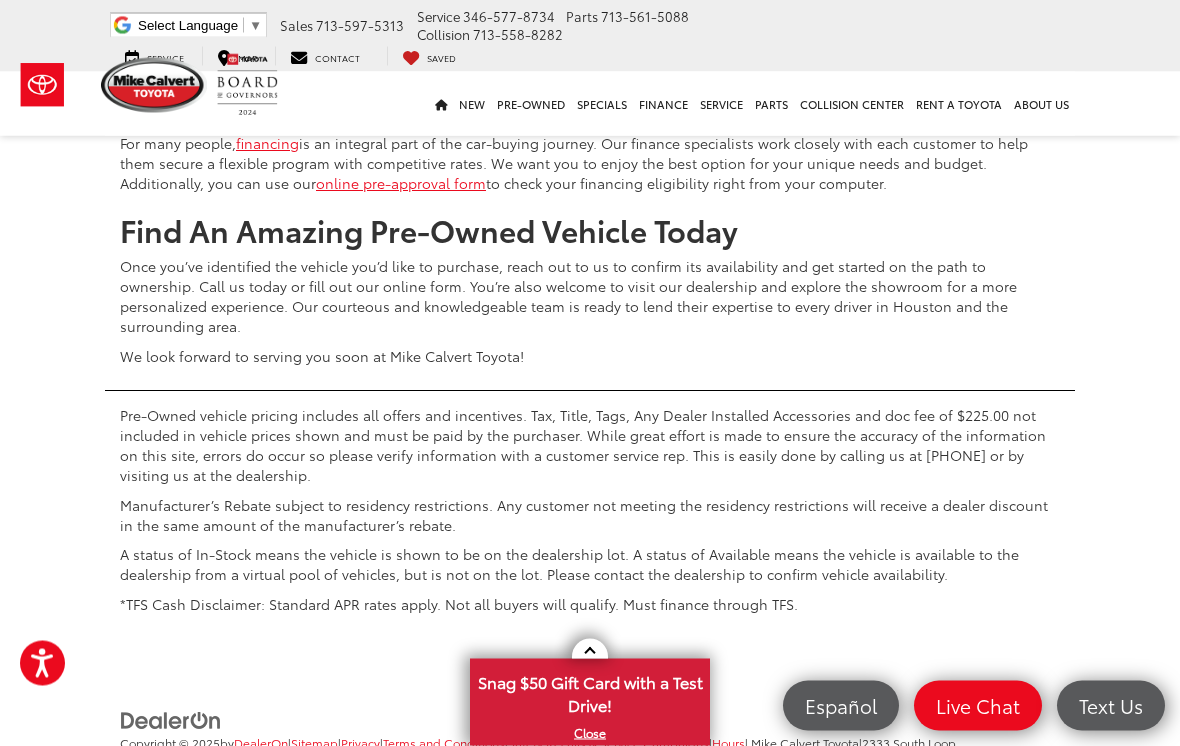 scroll, scrollTop: 7788, scrollLeft: 0, axis: vertical 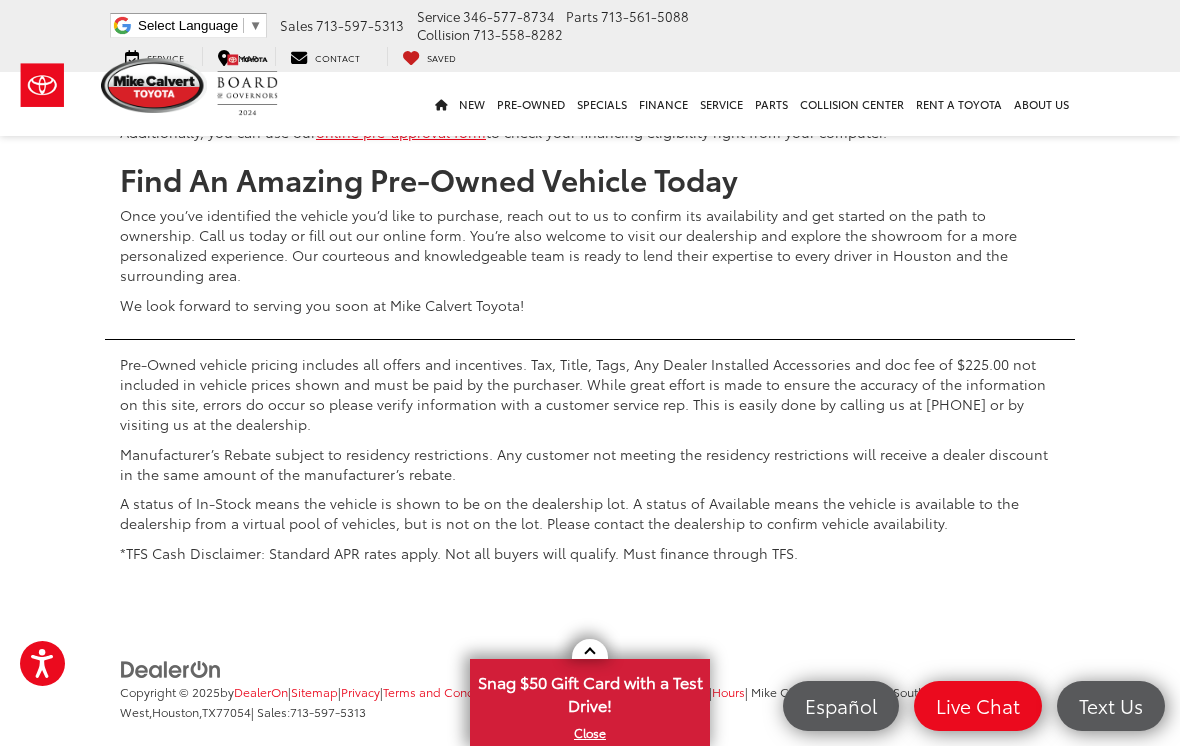 click on "4" at bounding box center [854, -343] 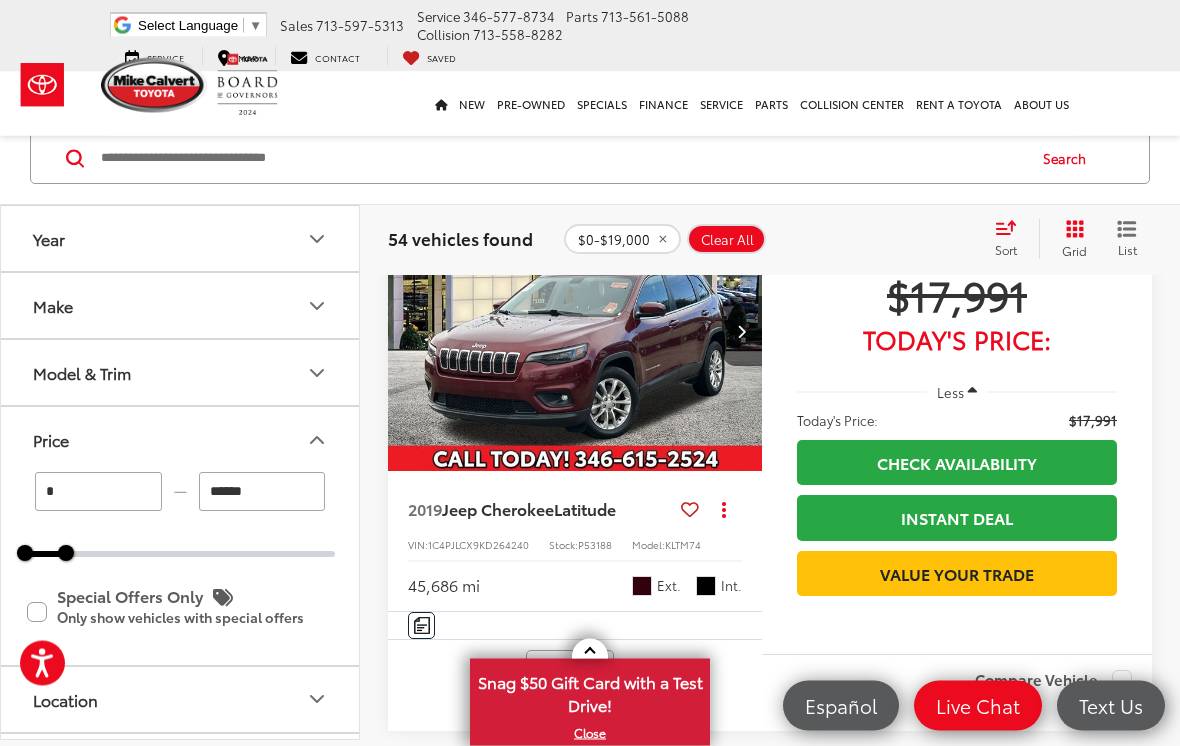 scroll, scrollTop: 6045, scrollLeft: 0, axis: vertical 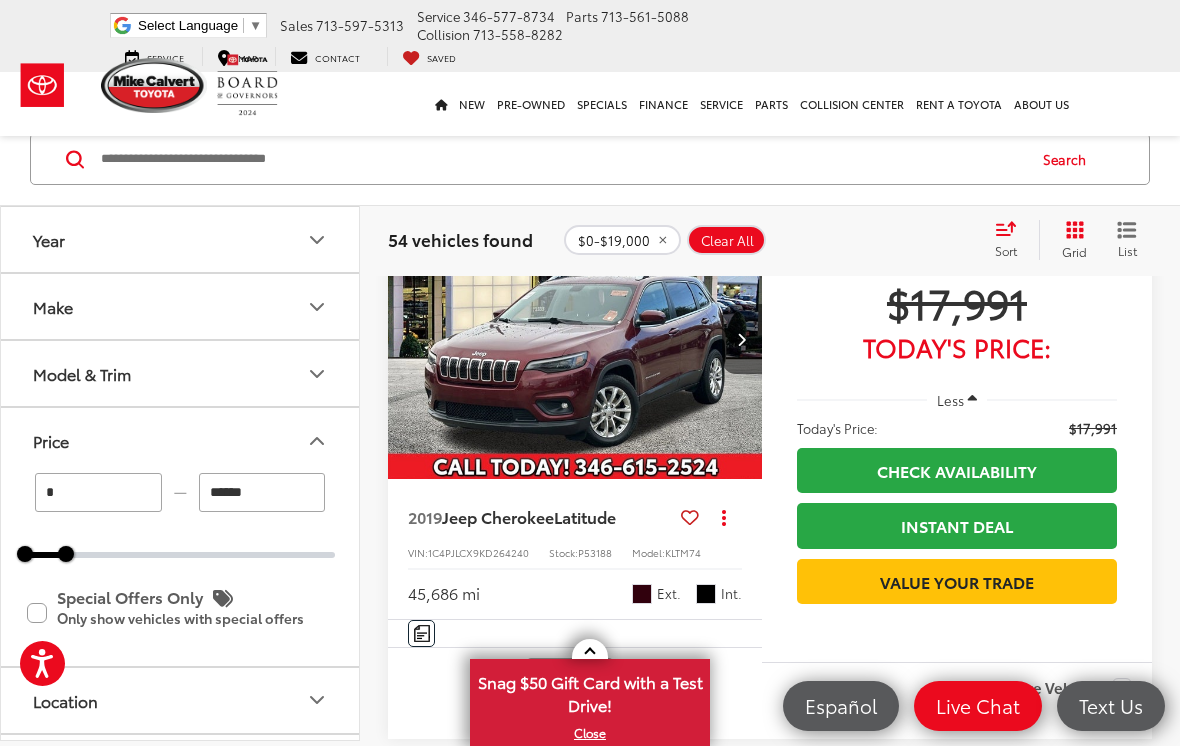 click at bounding box center (741, -242) 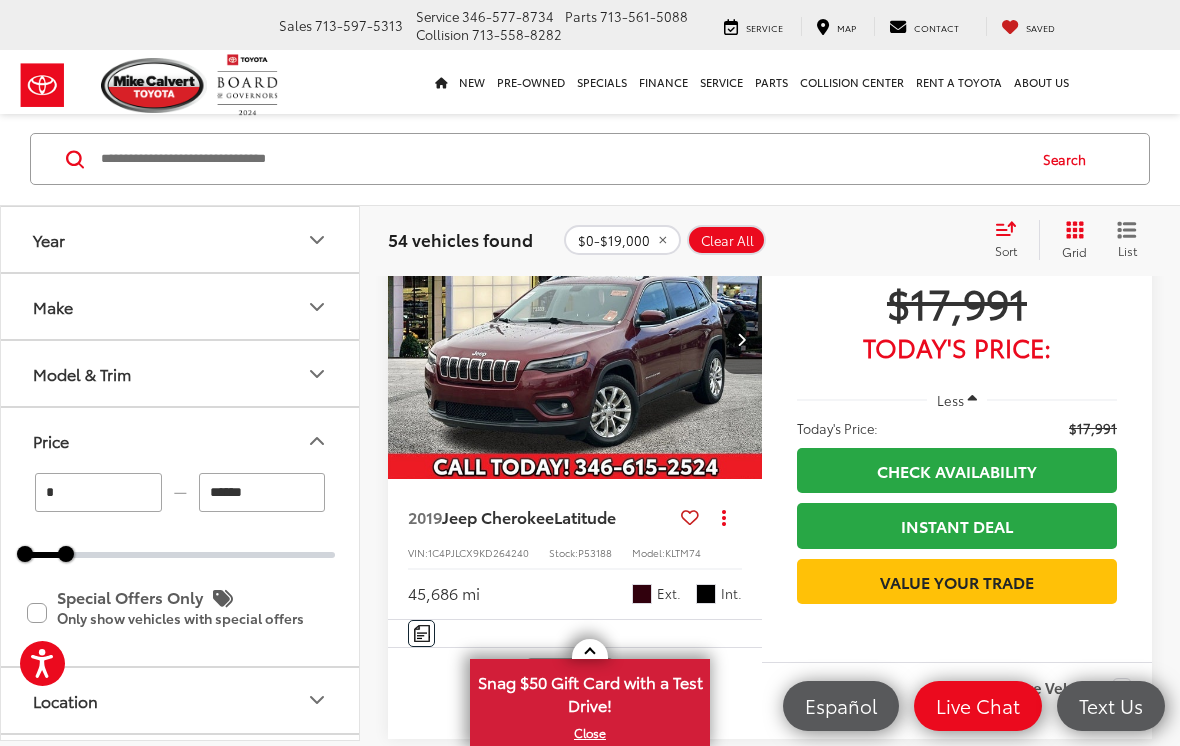 scroll, scrollTop: 0, scrollLeft: 0, axis: both 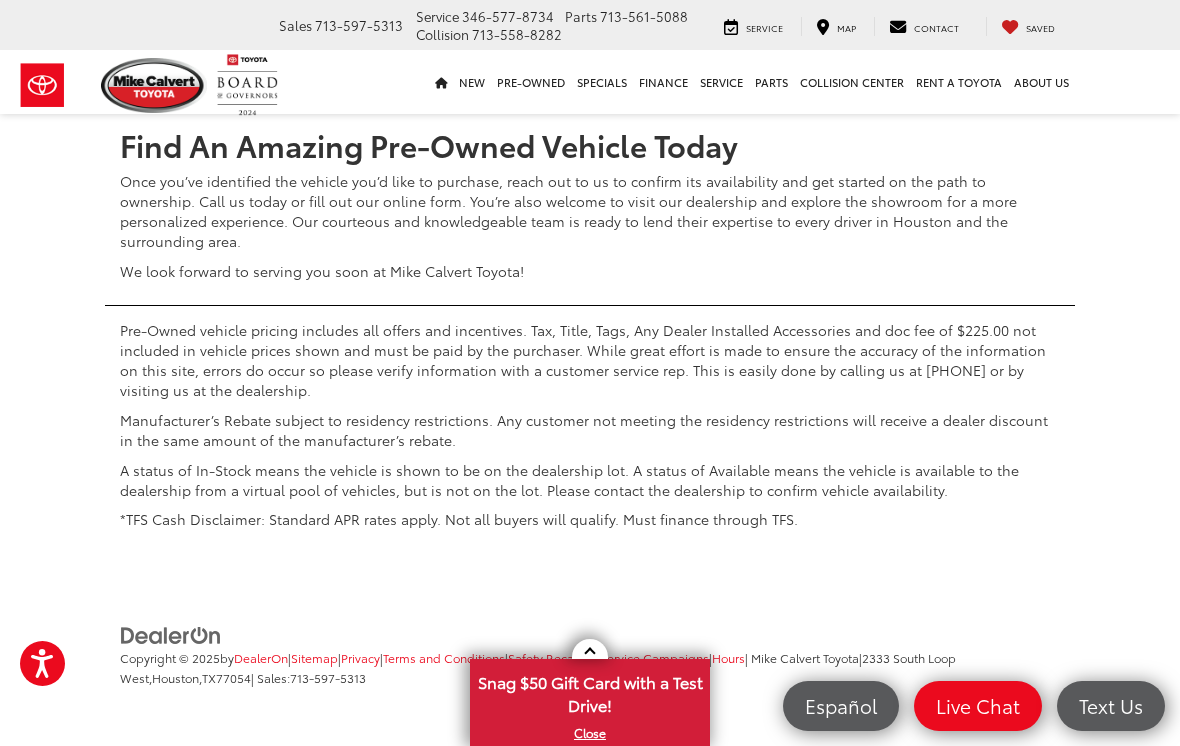click on "5" at bounding box center [884, -377] 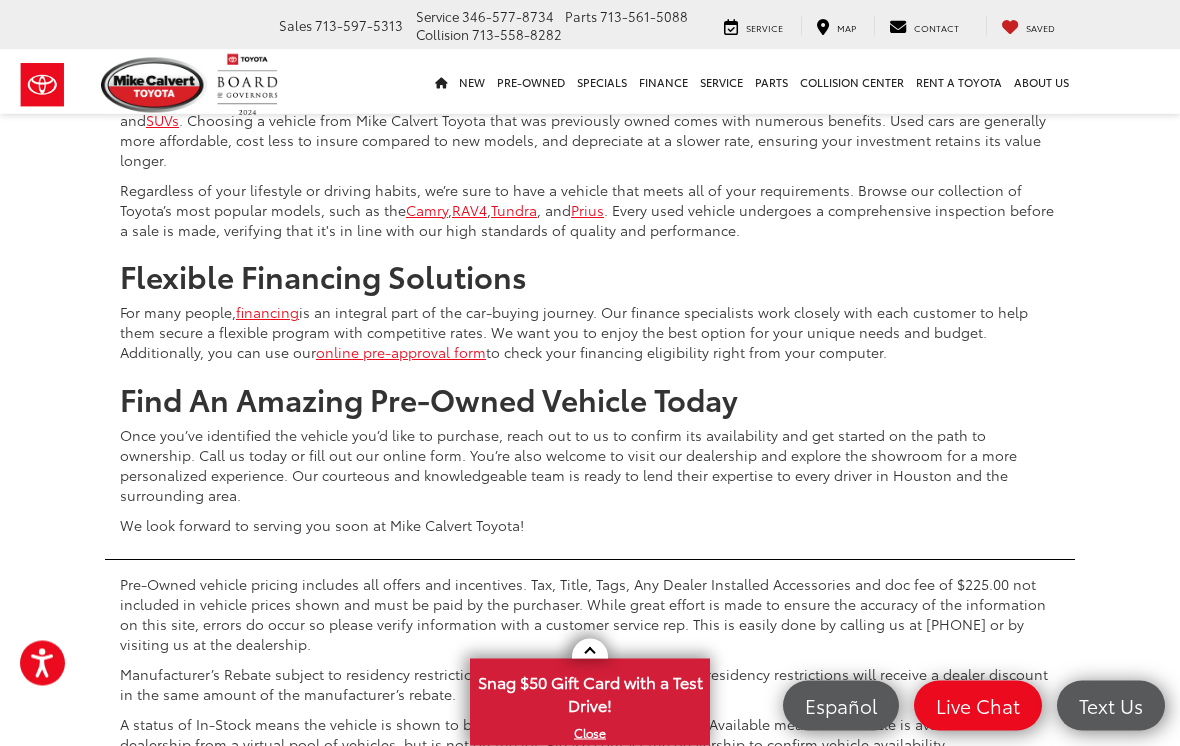 scroll, scrollTop: 4074, scrollLeft: 0, axis: vertical 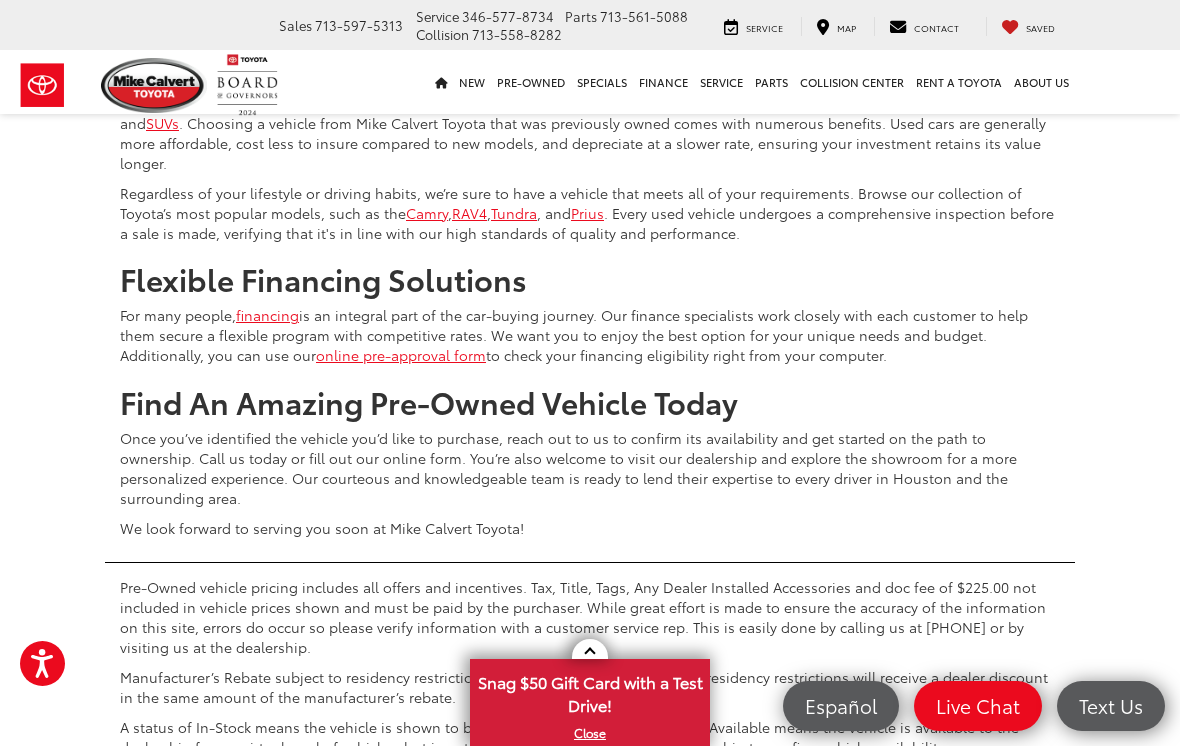 click on "Next" at bounding box center [932, -119] 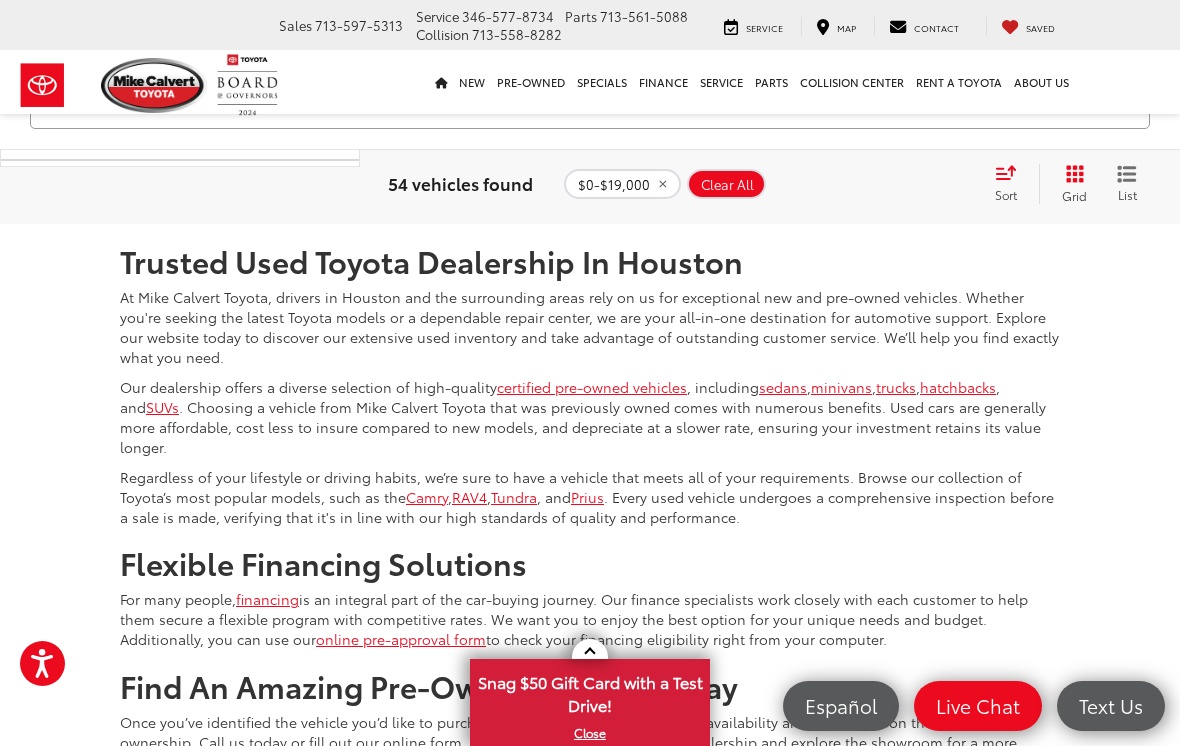 scroll, scrollTop: 3789, scrollLeft: 0, axis: vertical 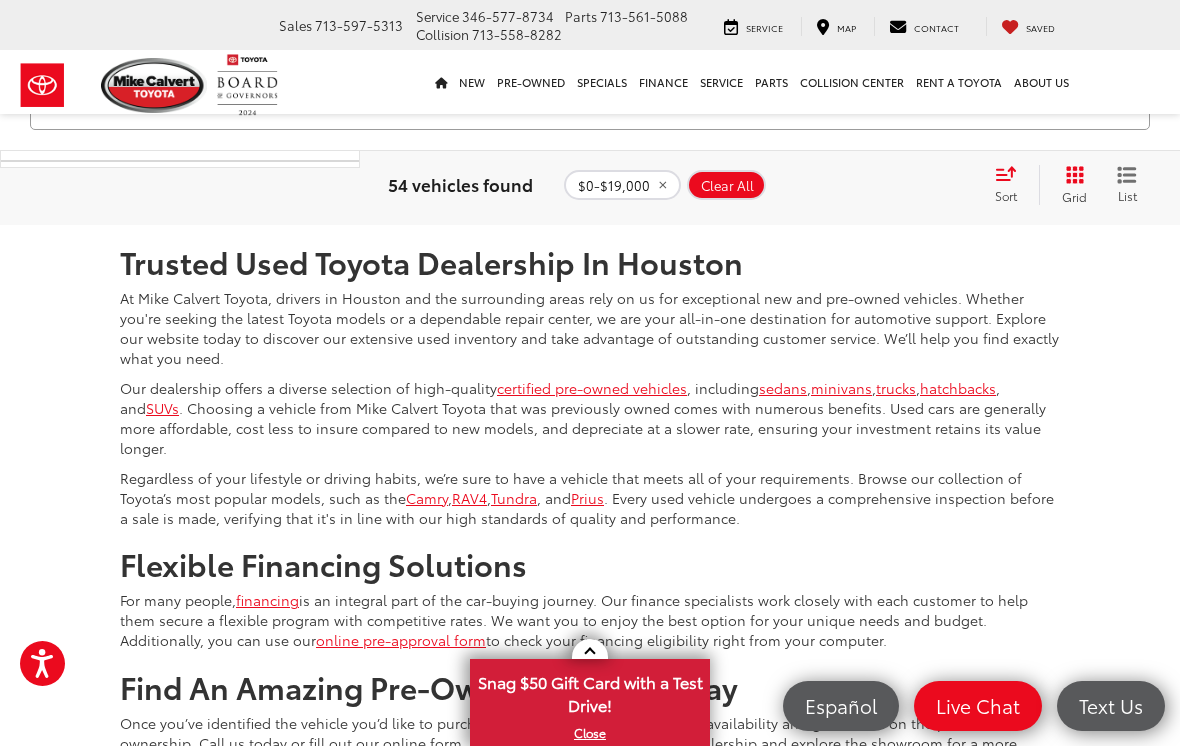 click 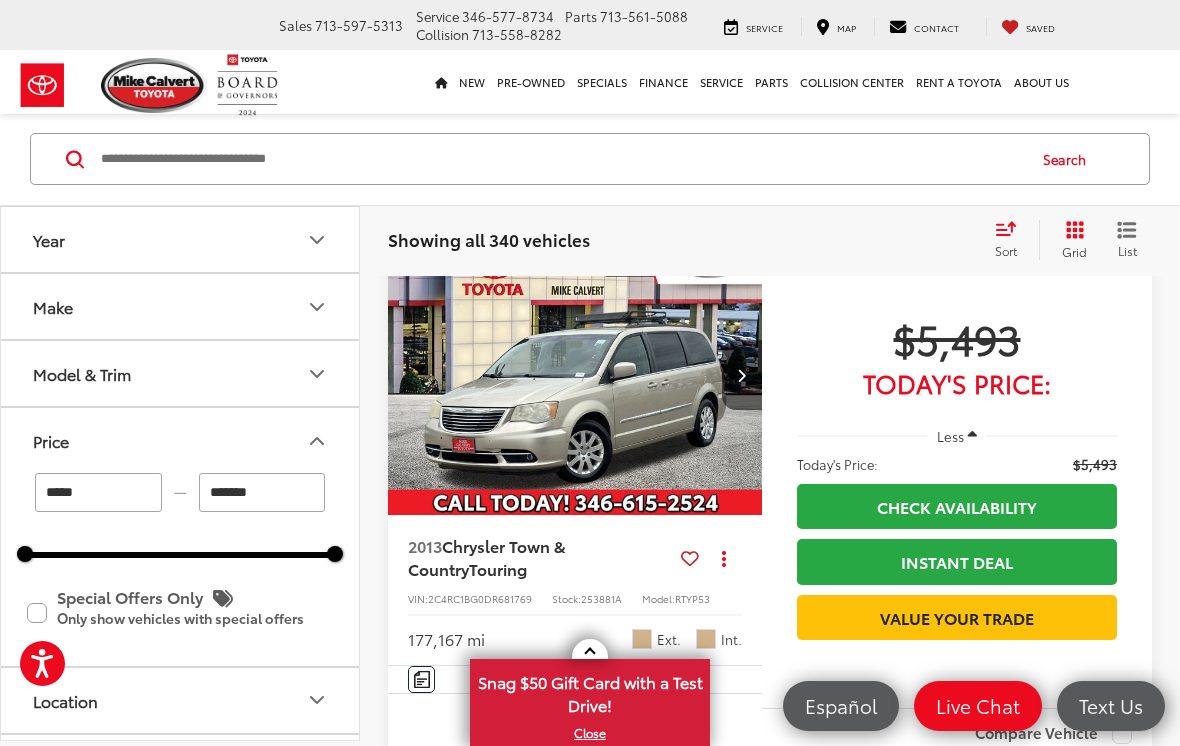 scroll, scrollTop: 181, scrollLeft: 0, axis: vertical 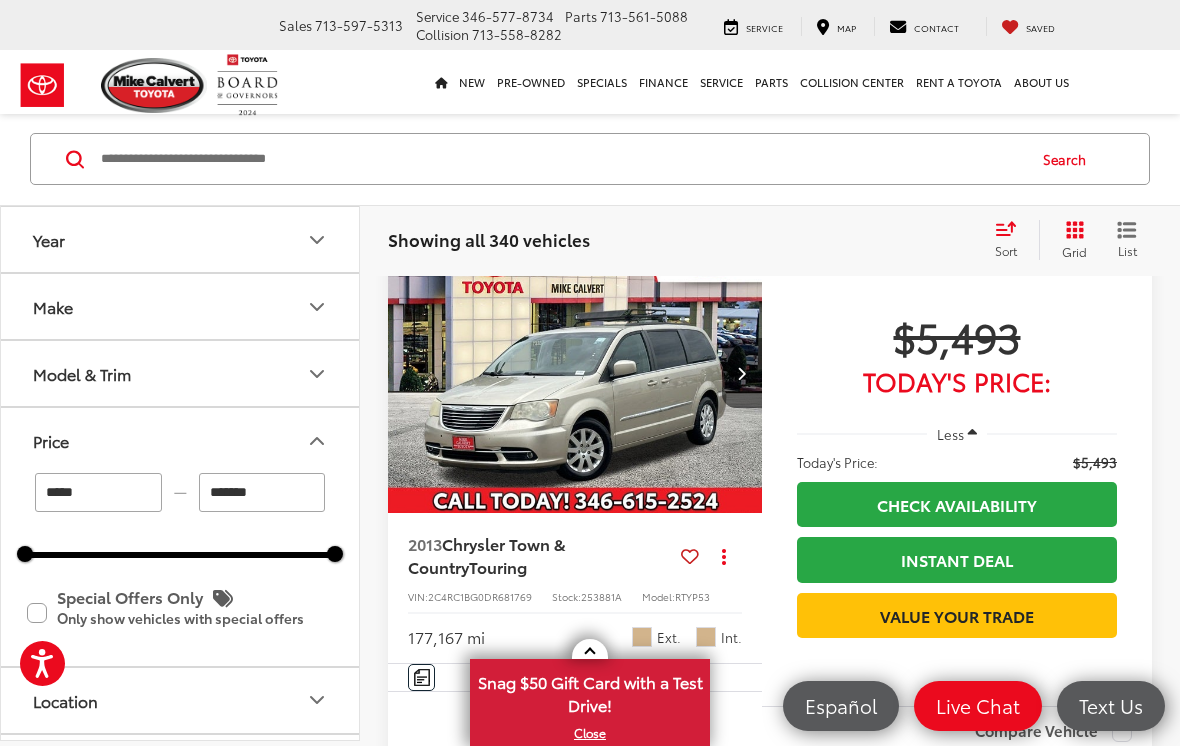 click on "Model & Trim" at bounding box center (181, 373) 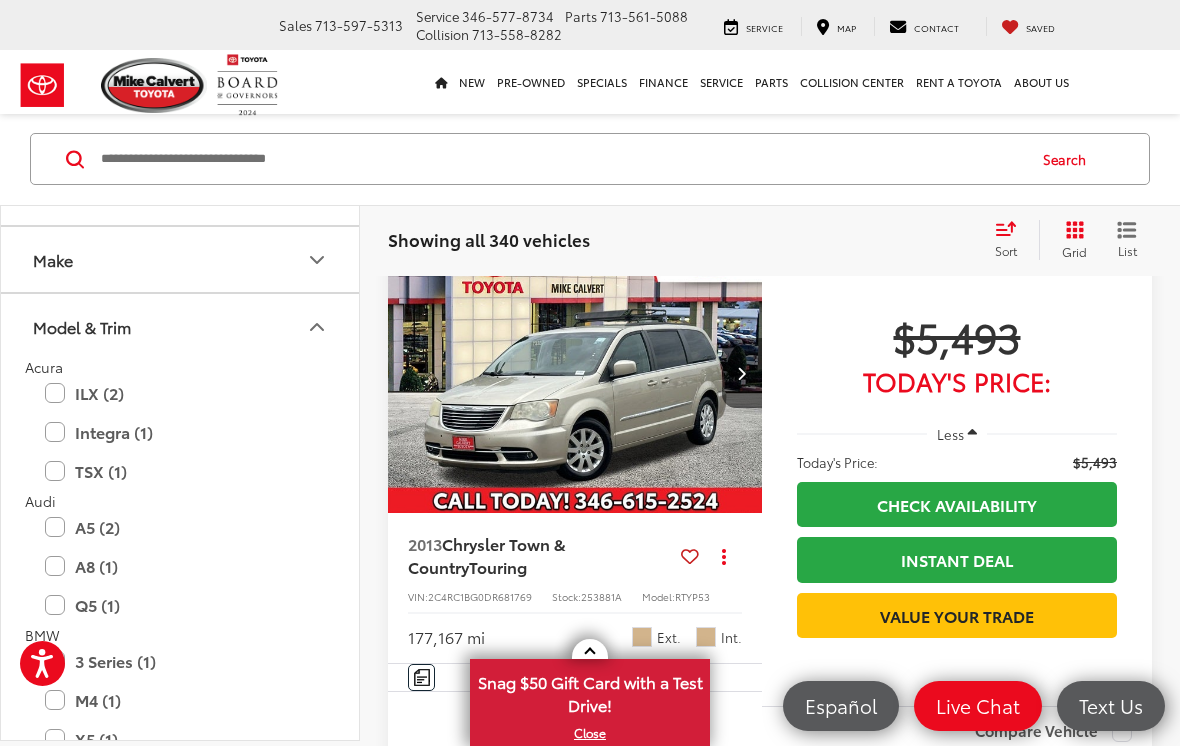 scroll, scrollTop: 33, scrollLeft: 0, axis: vertical 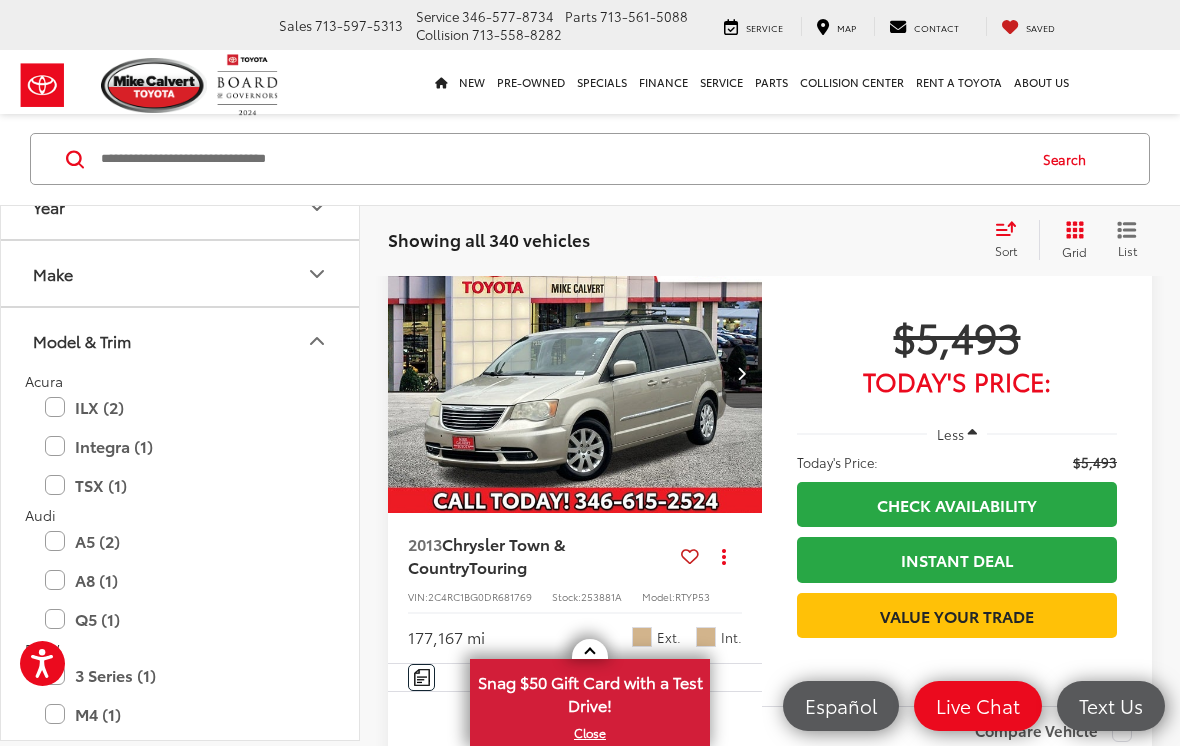 click 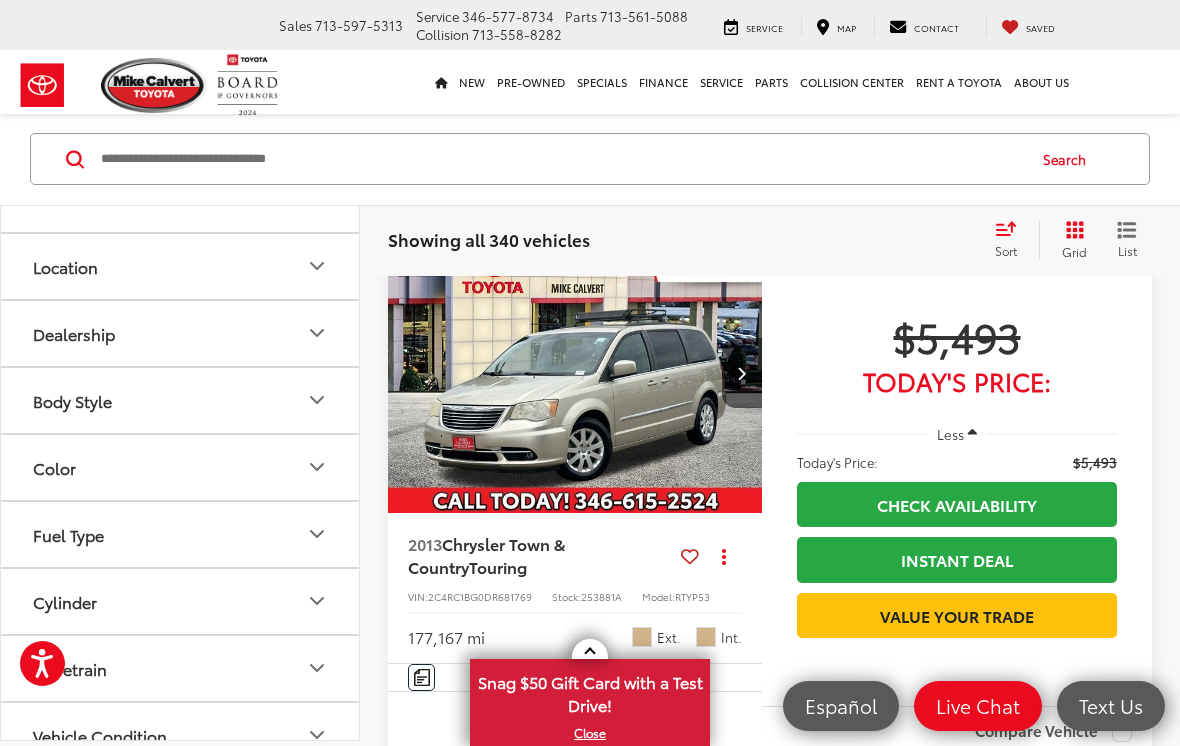 scroll, scrollTop: 435, scrollLeft: 0, axis: vertical 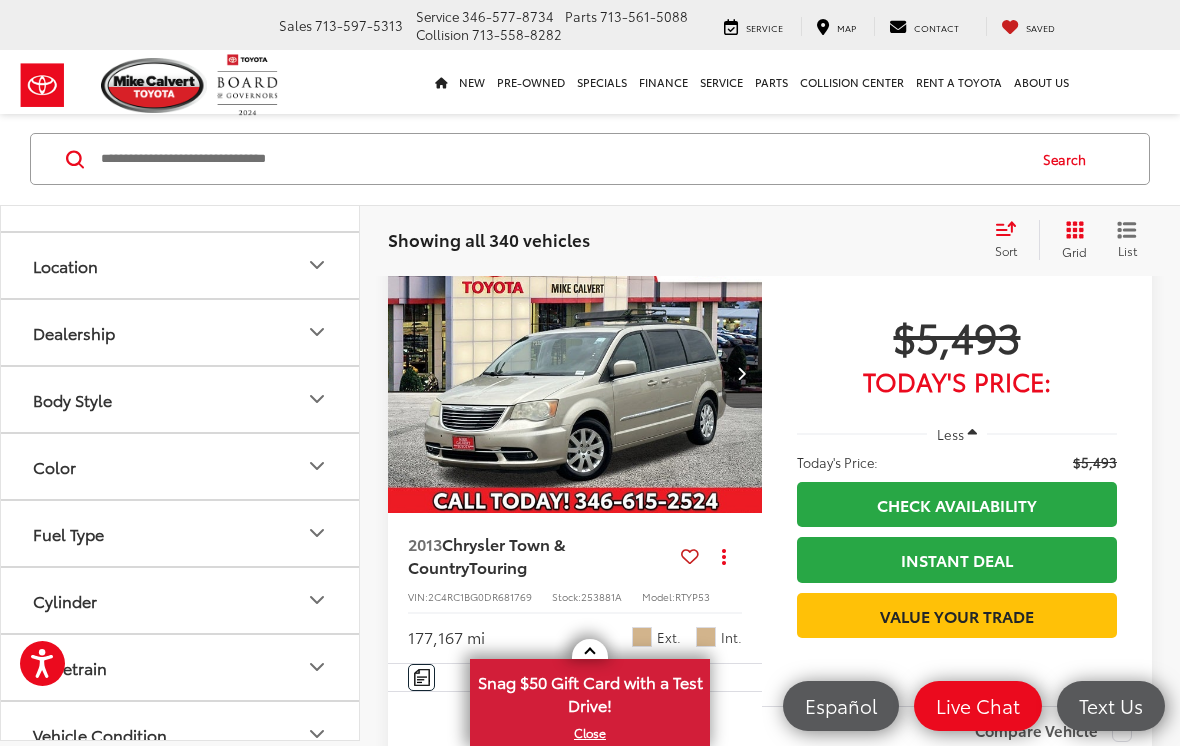 click on "Fuel Type" at bounding box center [181, 532] 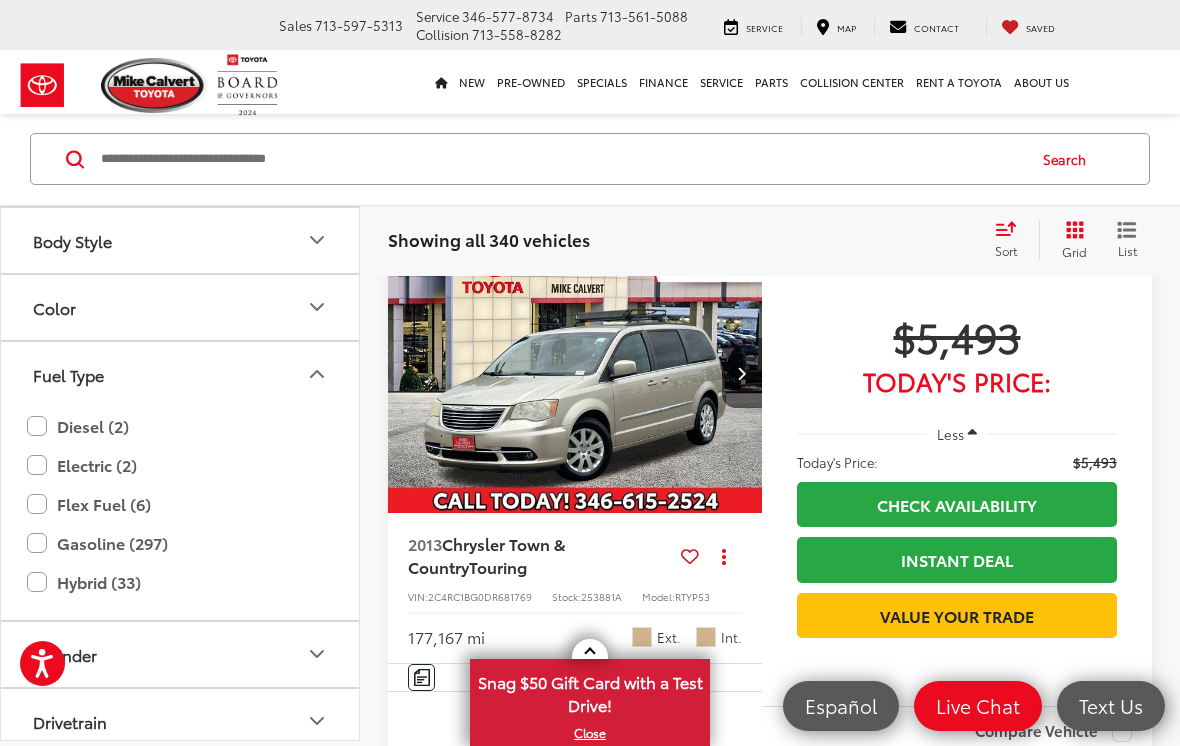 scroll, scrollTop: 595, scrollLeft: 0, axis: vertical 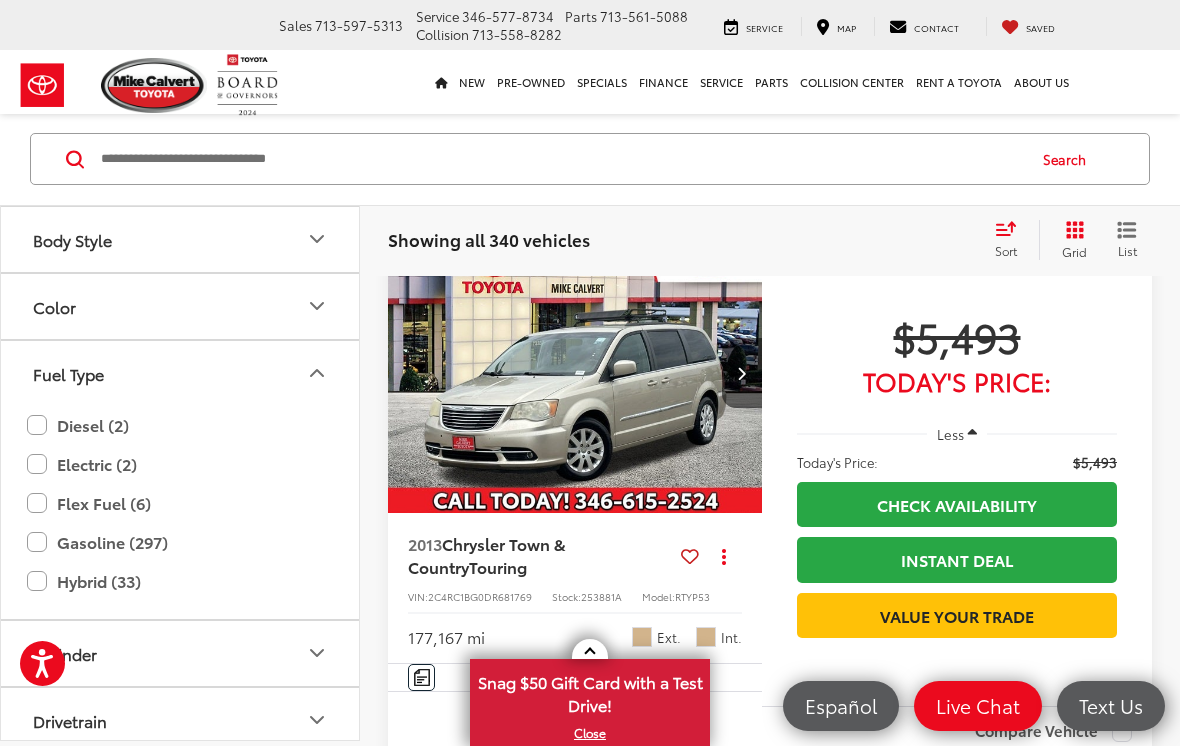click on "Hybrid (33)" at bounding box center [180, 580] 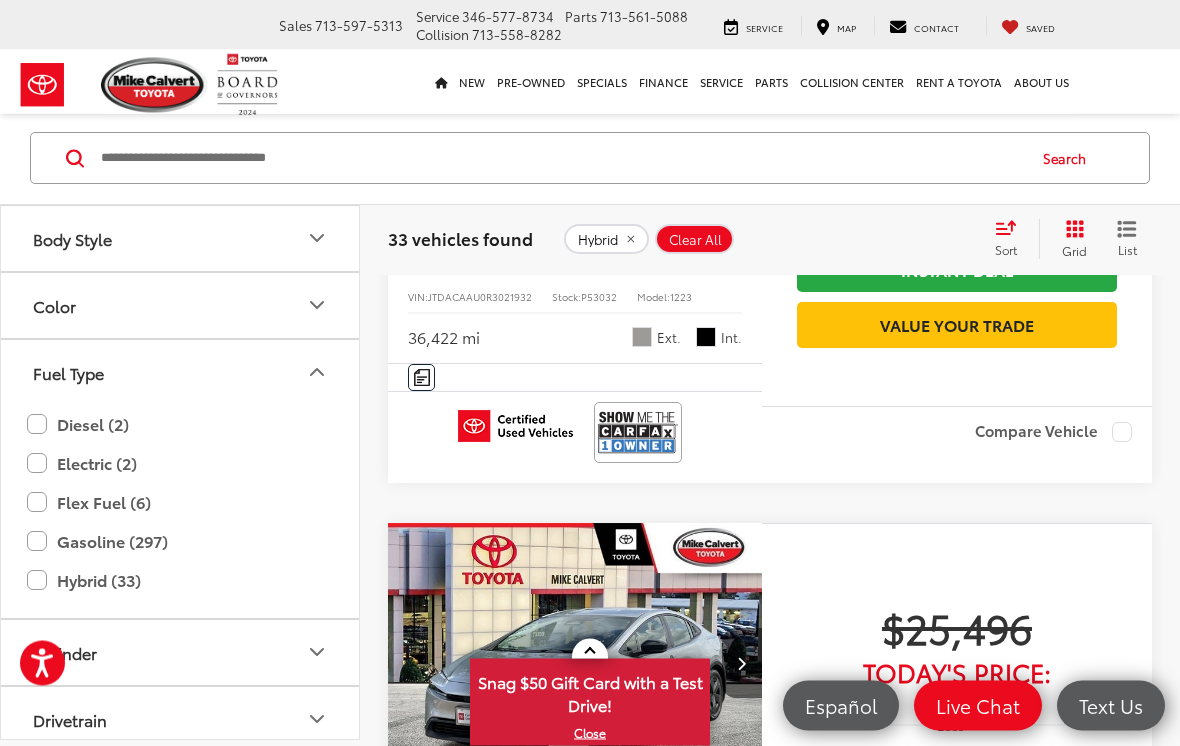 scroll, scrollTop: 3401, scrollLeft: 0, axis: vertical 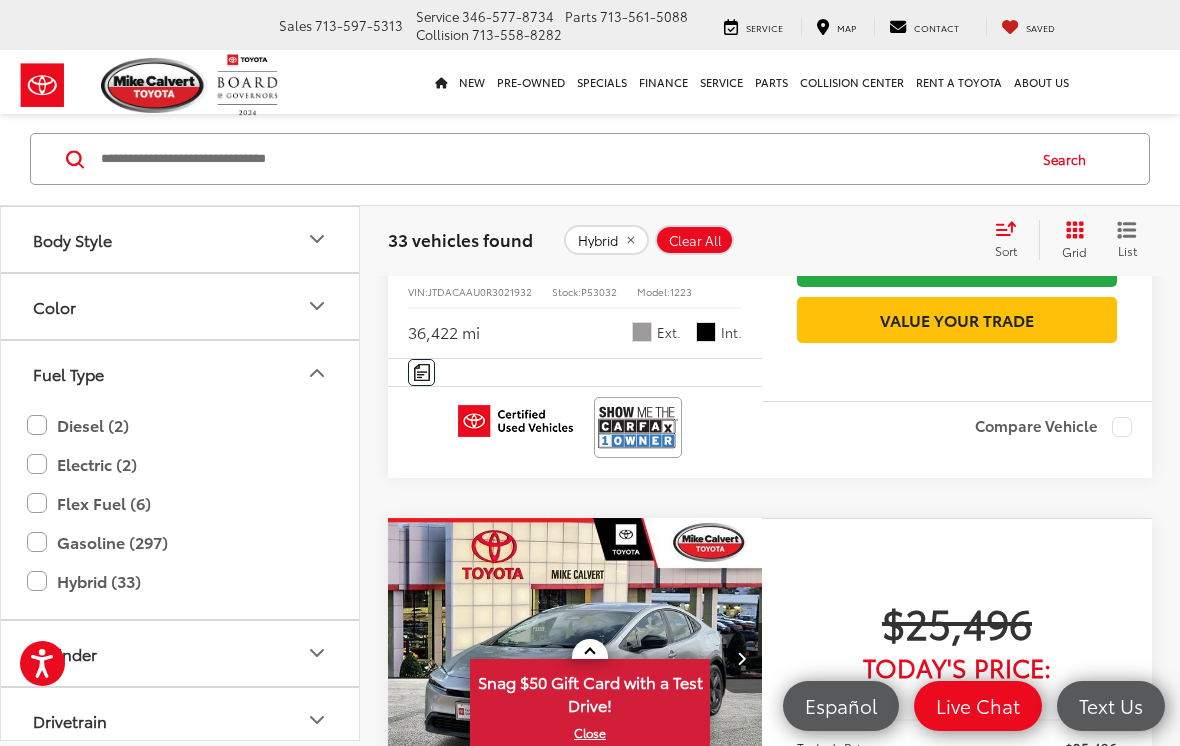 click at bounding box center [575, 78] 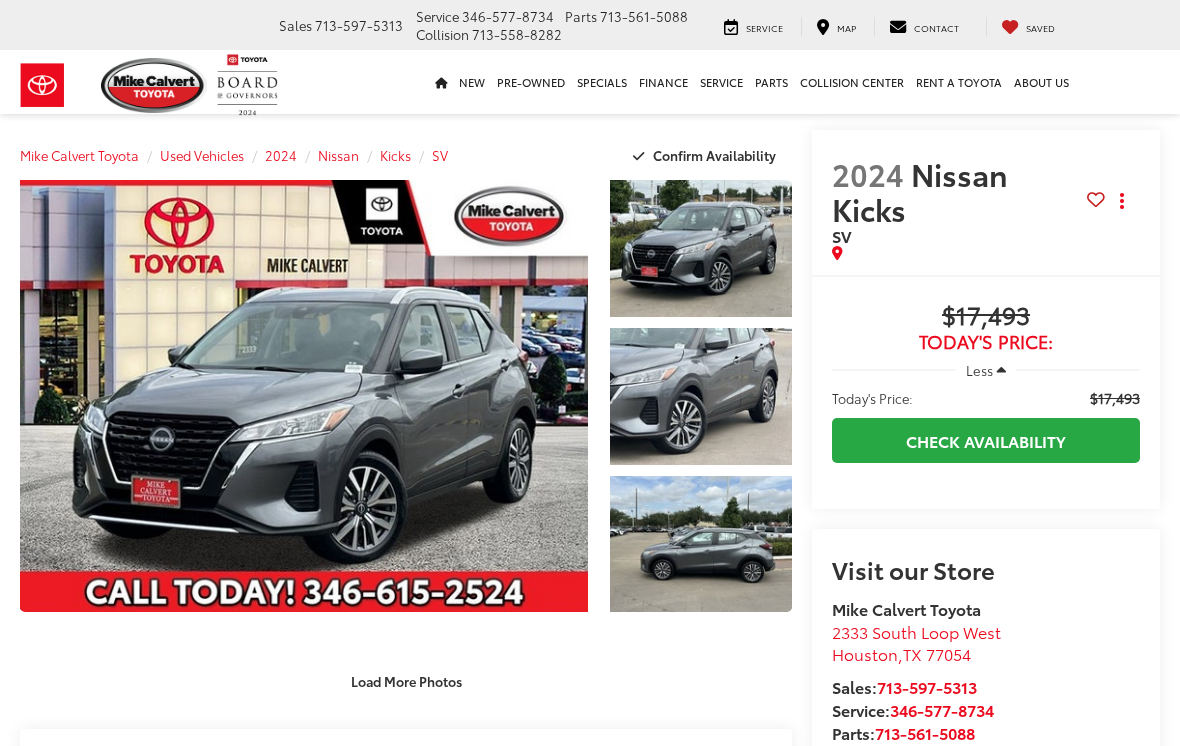 scroll, scrollTop: 0, scrollLeft: 0, axis: both 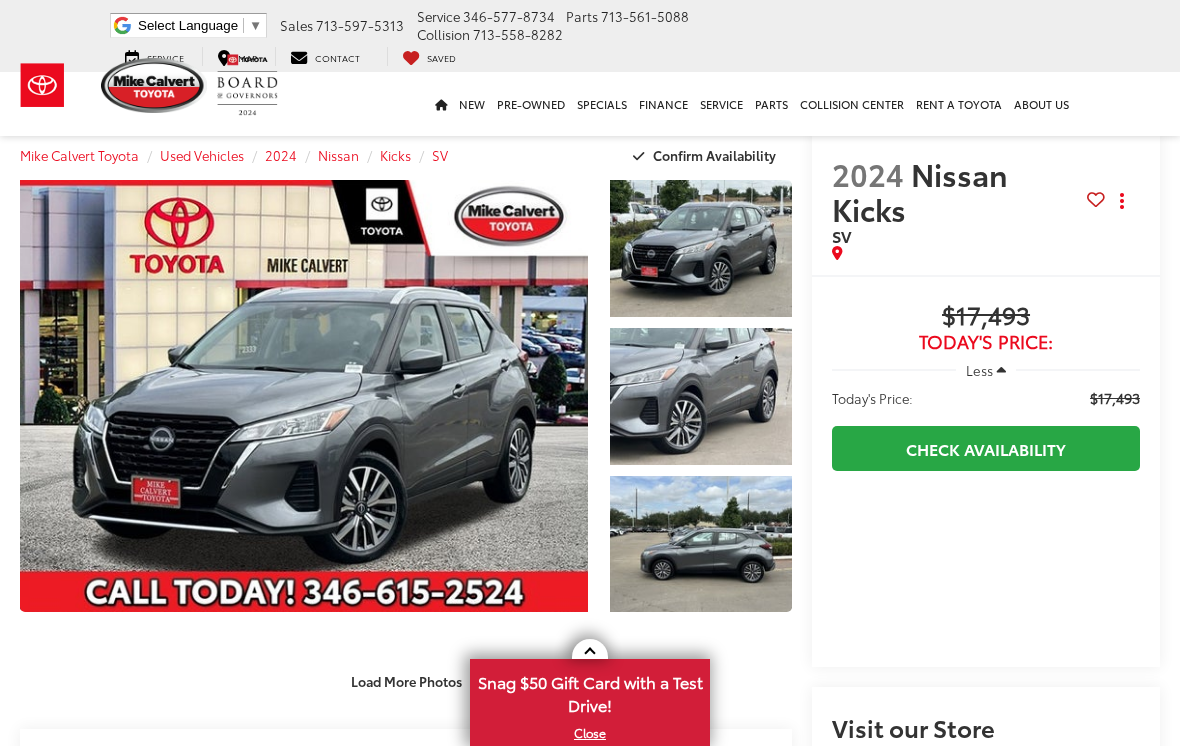 click at bounding box center (304, 396) 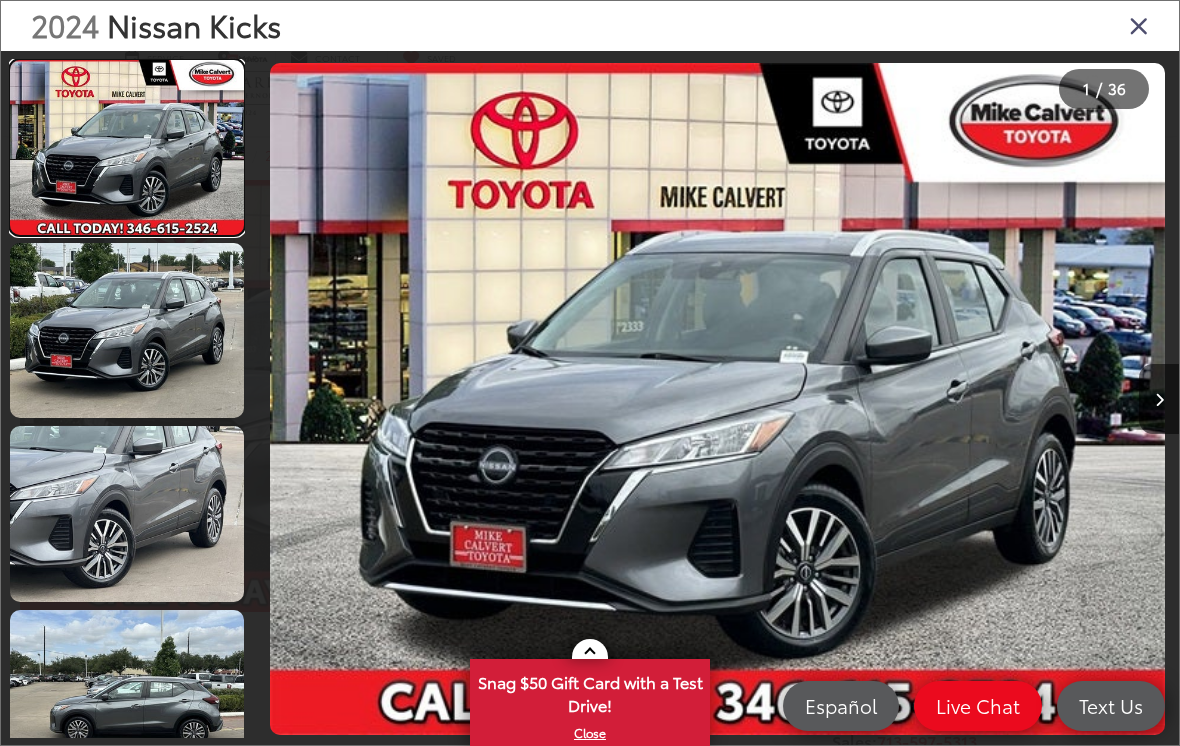 scroll, scrollTop: 0, scrollLeft: 0, axis: both 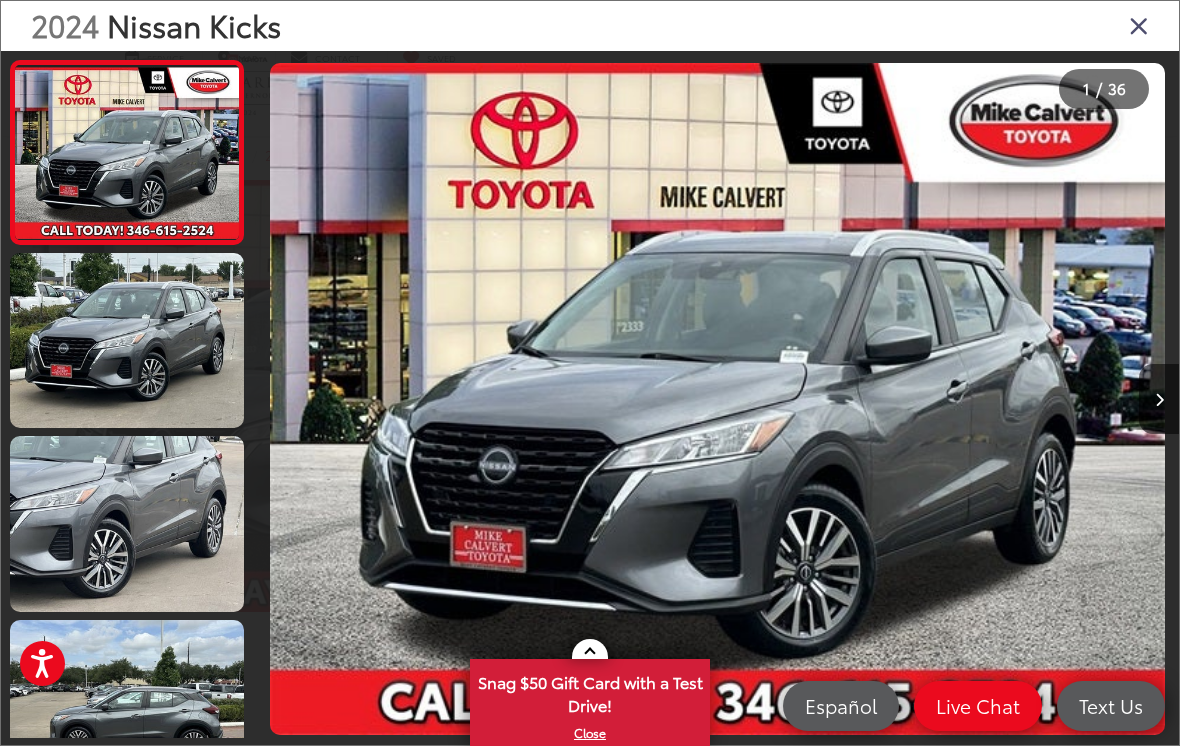 click at bounding box center [1139, 25] 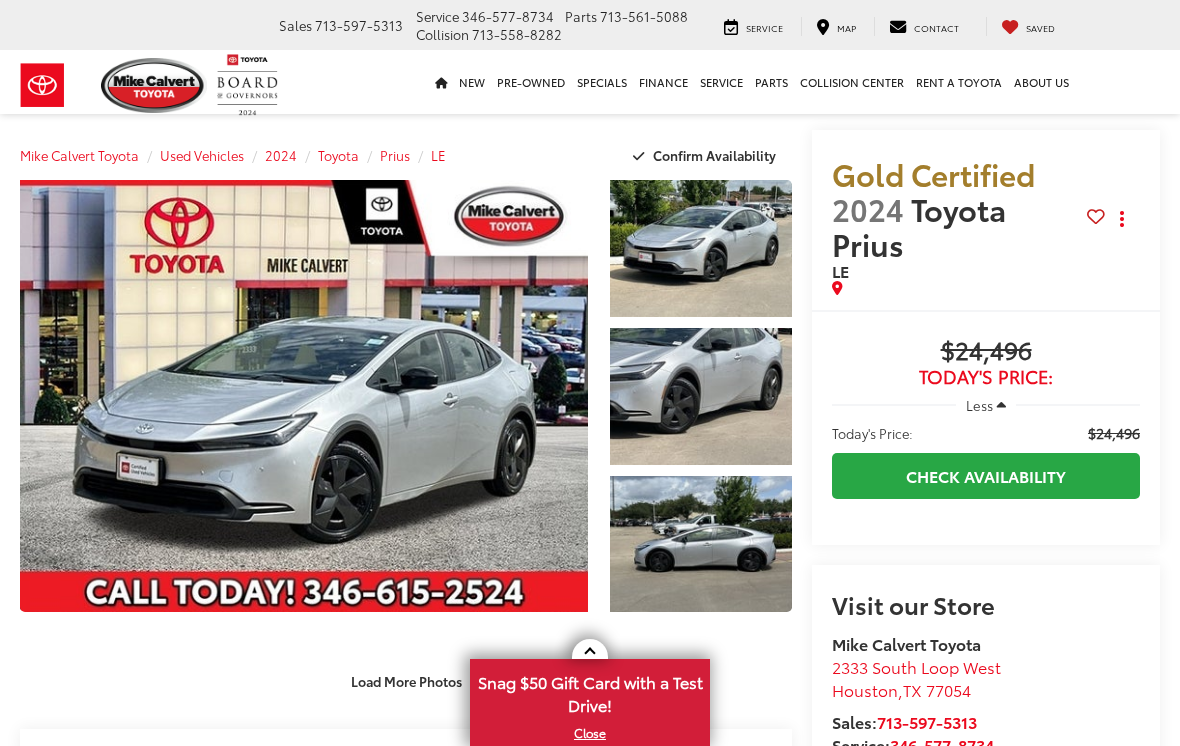 scroll, scrollTop: 0, scrollLeft: 0, axis: both 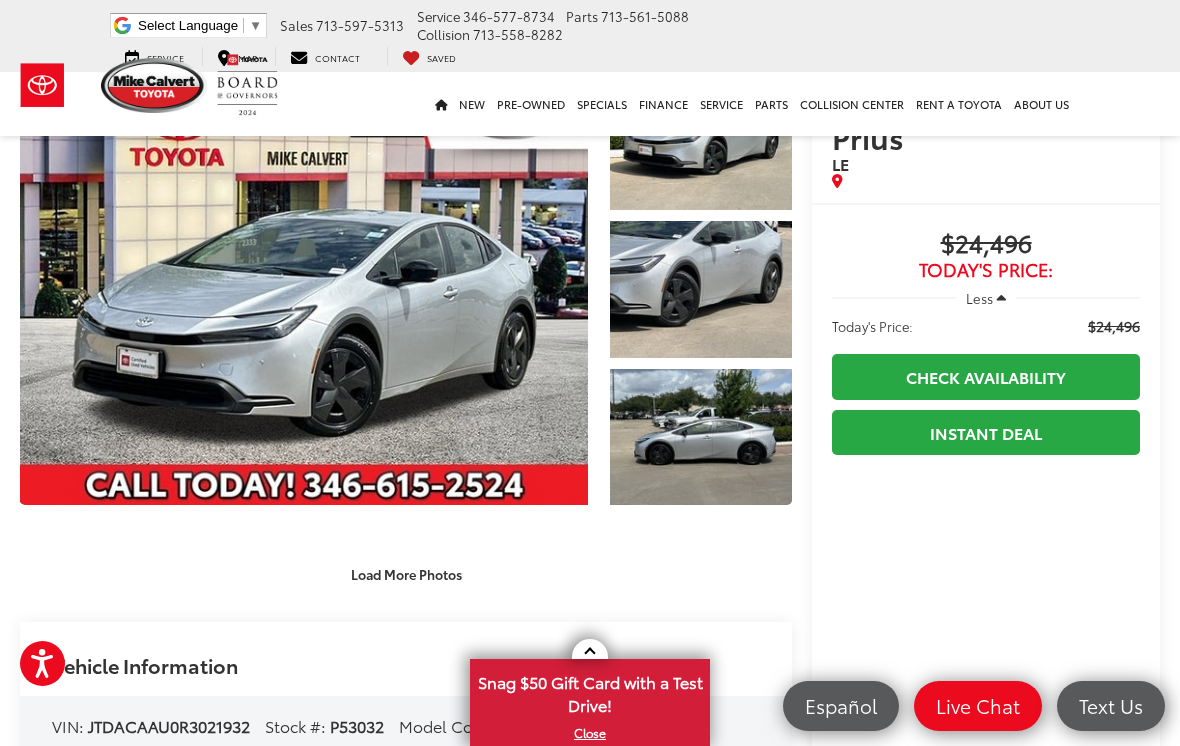 click at bounding box center [304, 289] 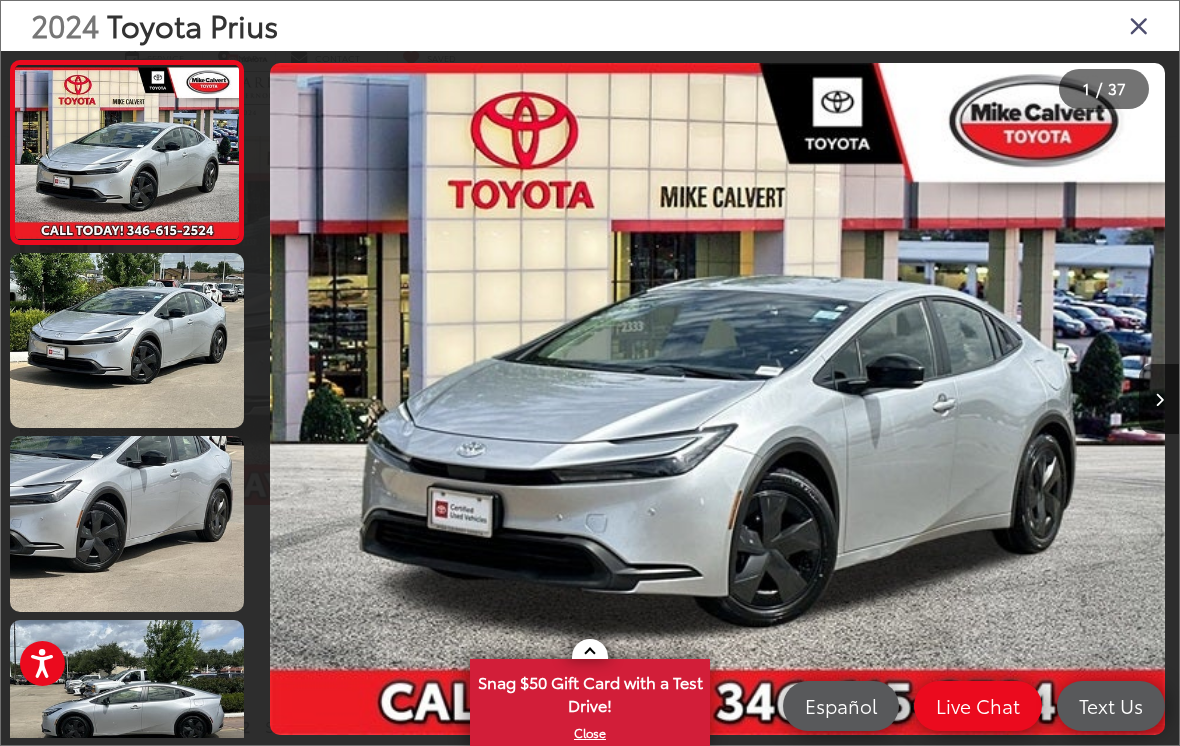 click at bounding box center [127, 340] 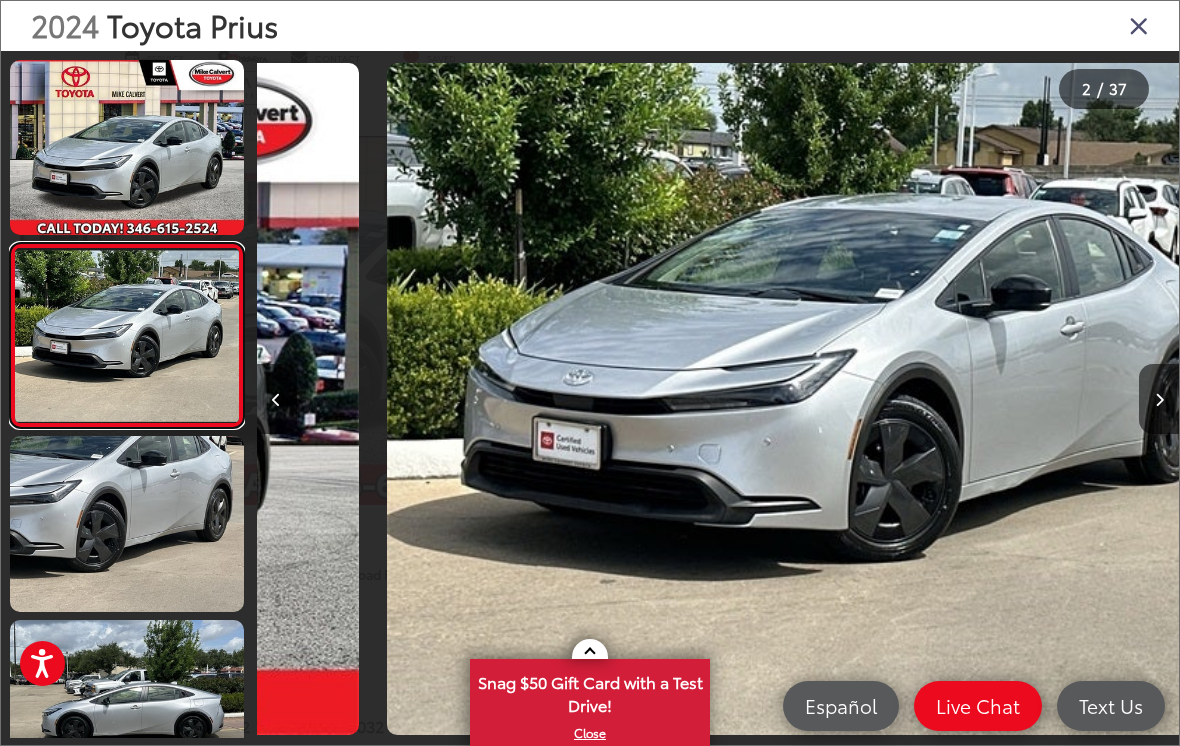 scroll, scrollTop: 0, scrollLeft: 922, axis: horizontal 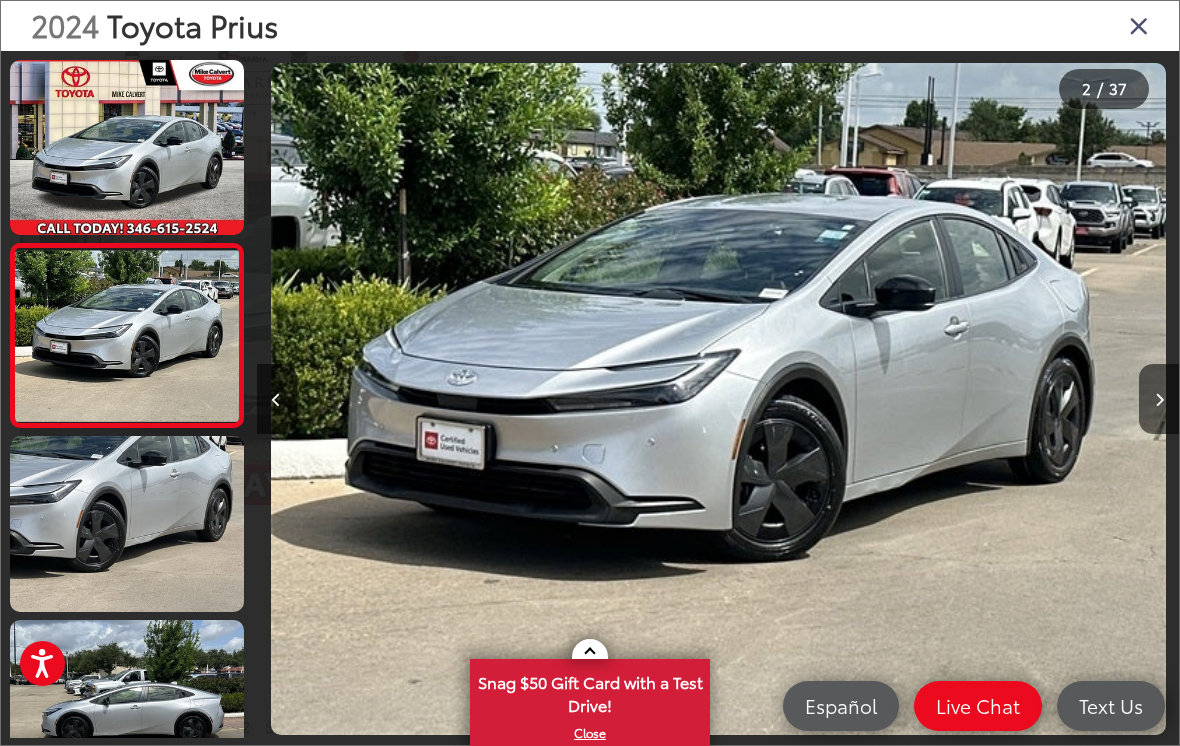 click at bounding box center (127, 523) 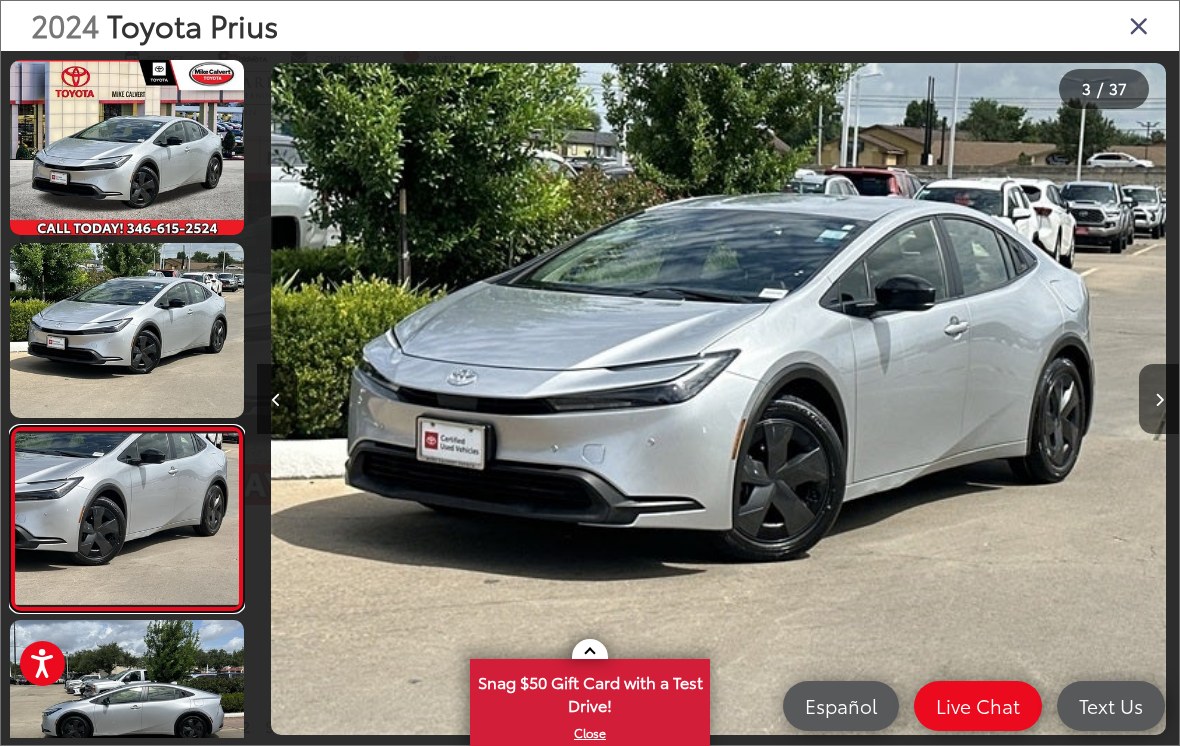 scroll, scrollTop: 141, scrollLeft: 0, axis: vertical 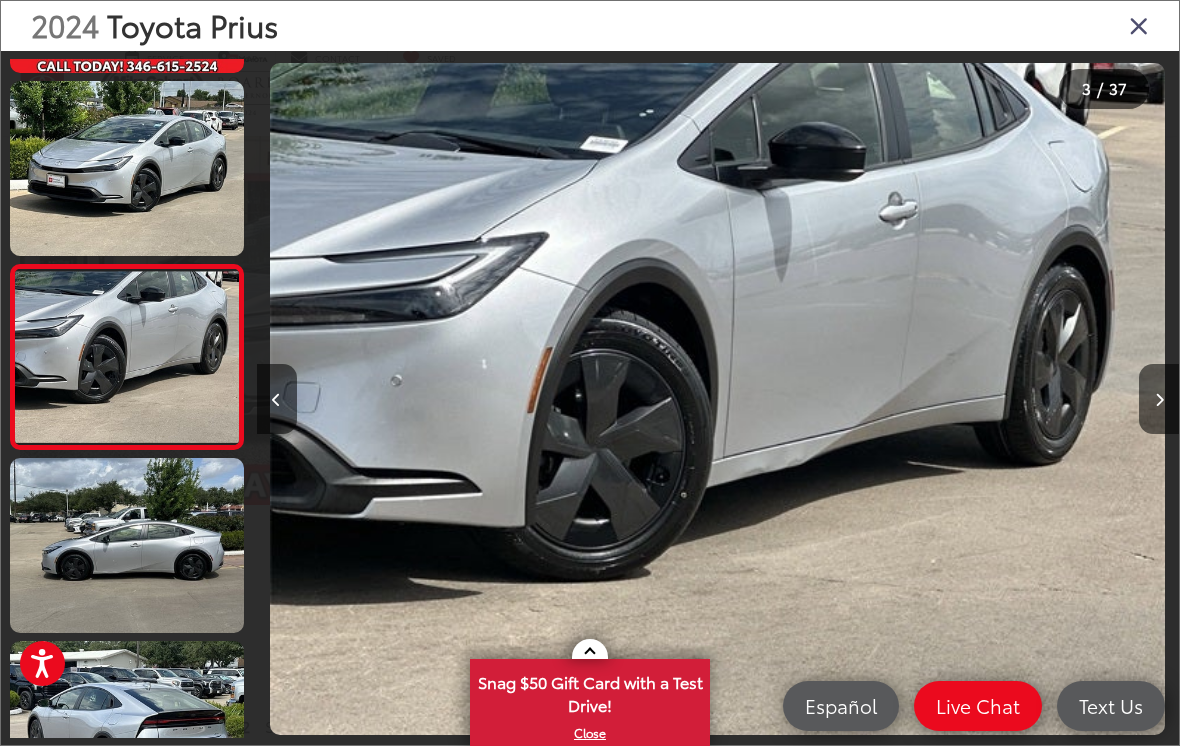 click at bounding box center [127, 545] 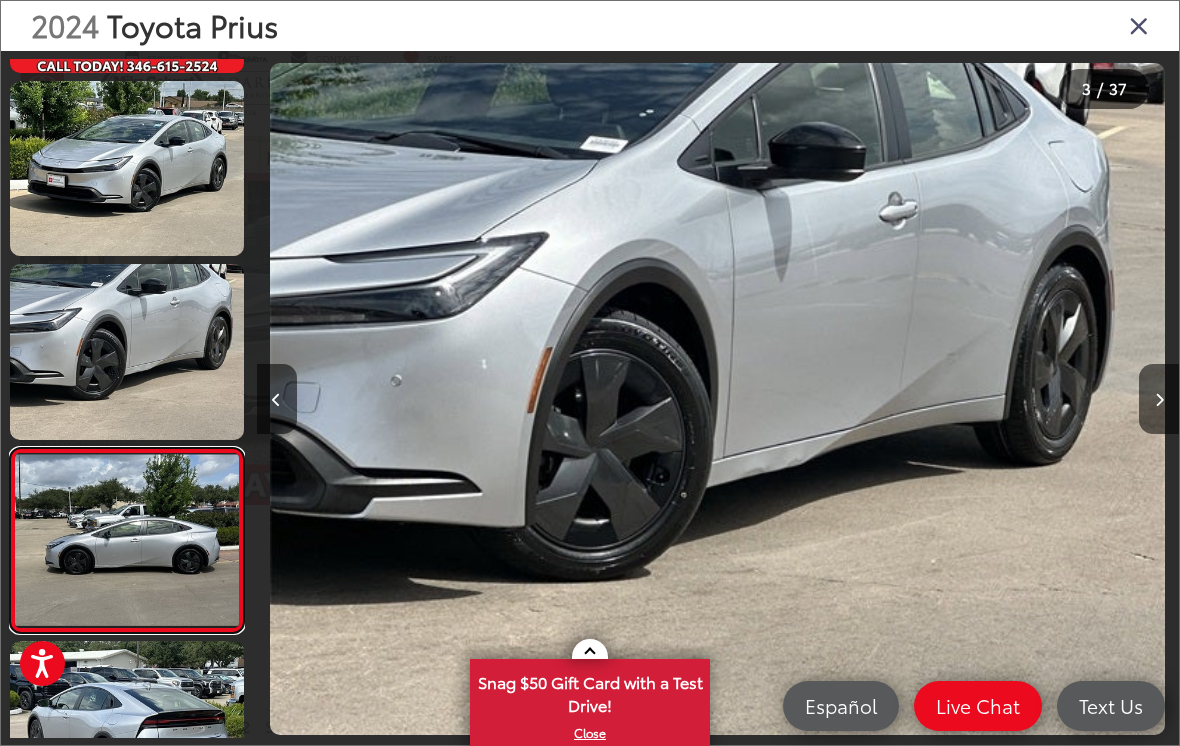 scroll, scrollTop: 0, scrollLeft: 2664, axis: horizontal 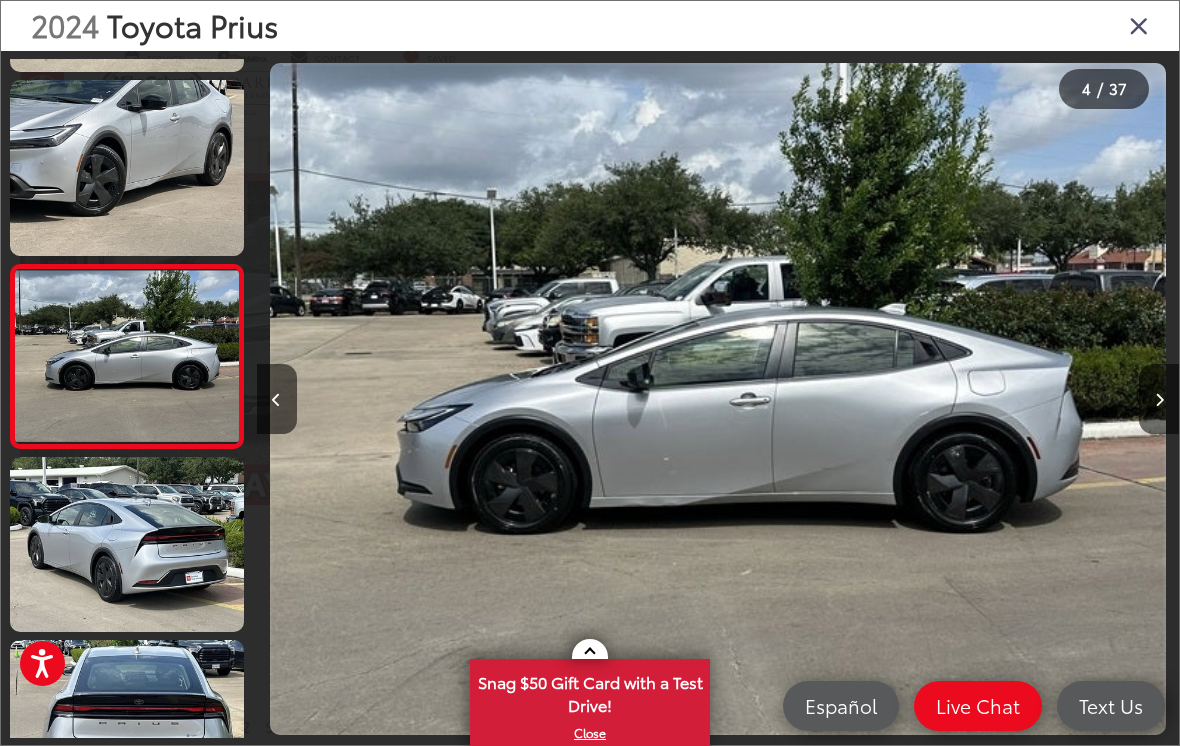 click at bounding box center (127, 544) 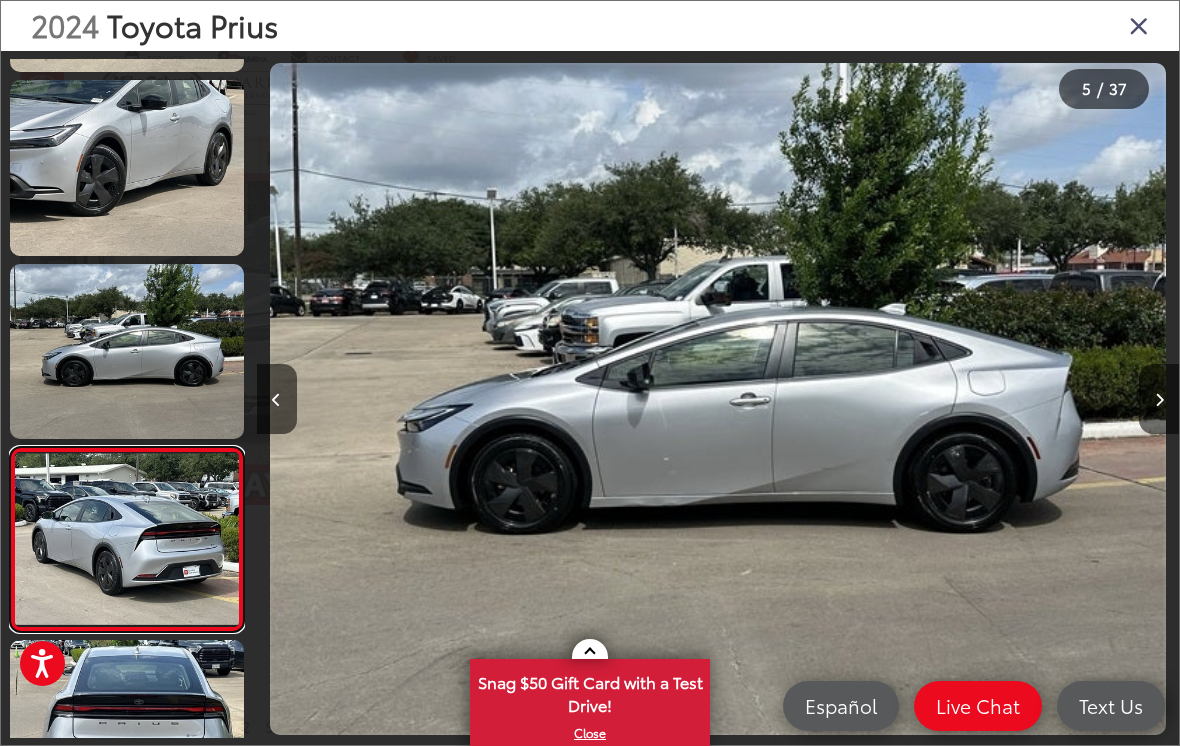 scroll, scrollTop: 0, scrollLeft: 3610, axis: horizontal 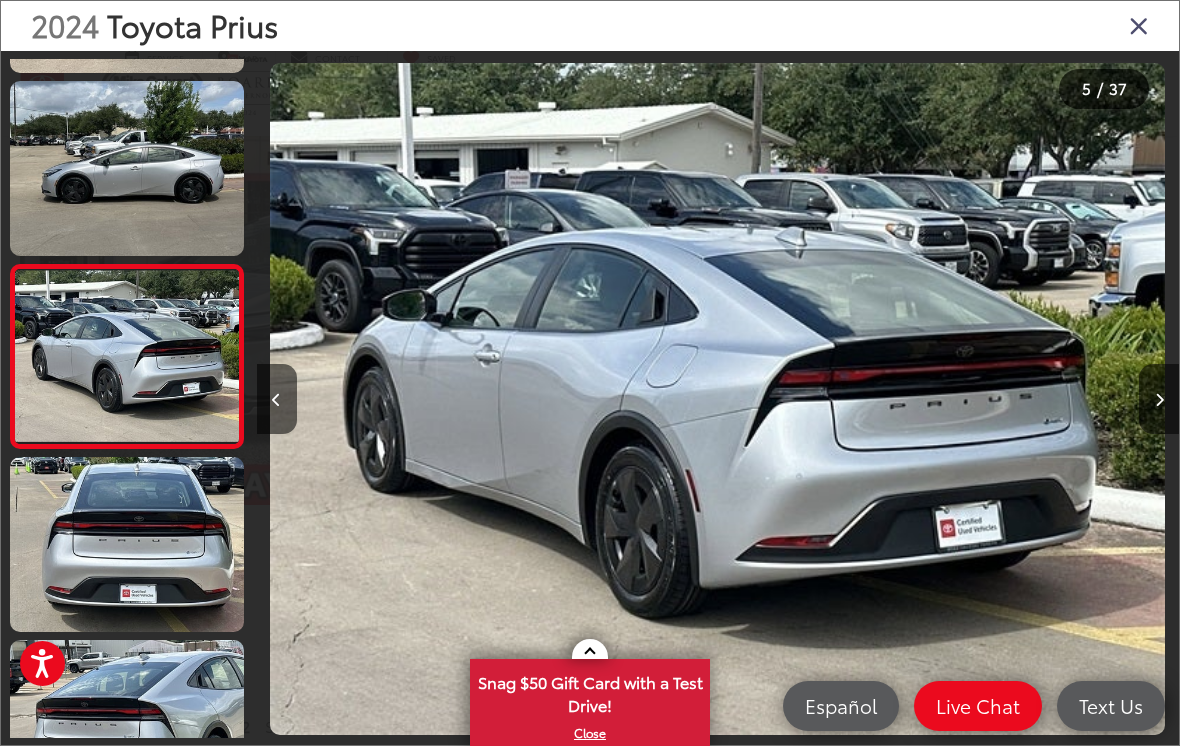 click at bounding box center (127, 544) 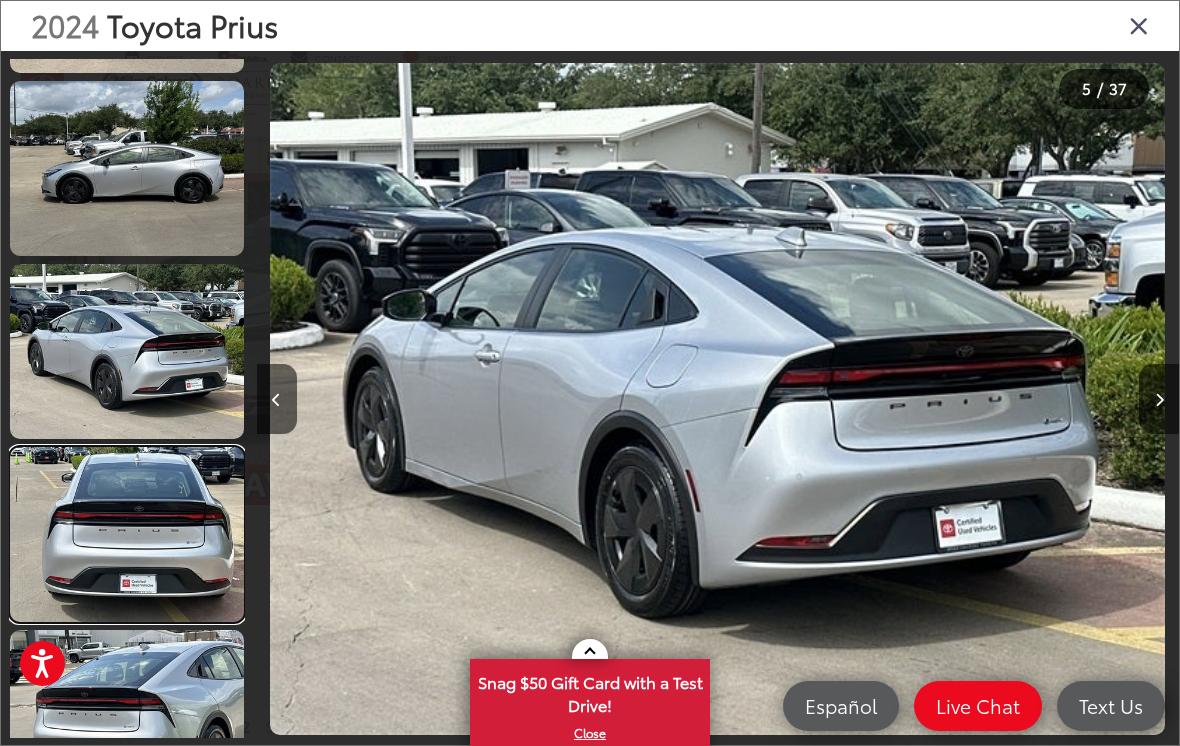 scroll, scrollTop: 685, scrollLeft: 0, axis: vertical 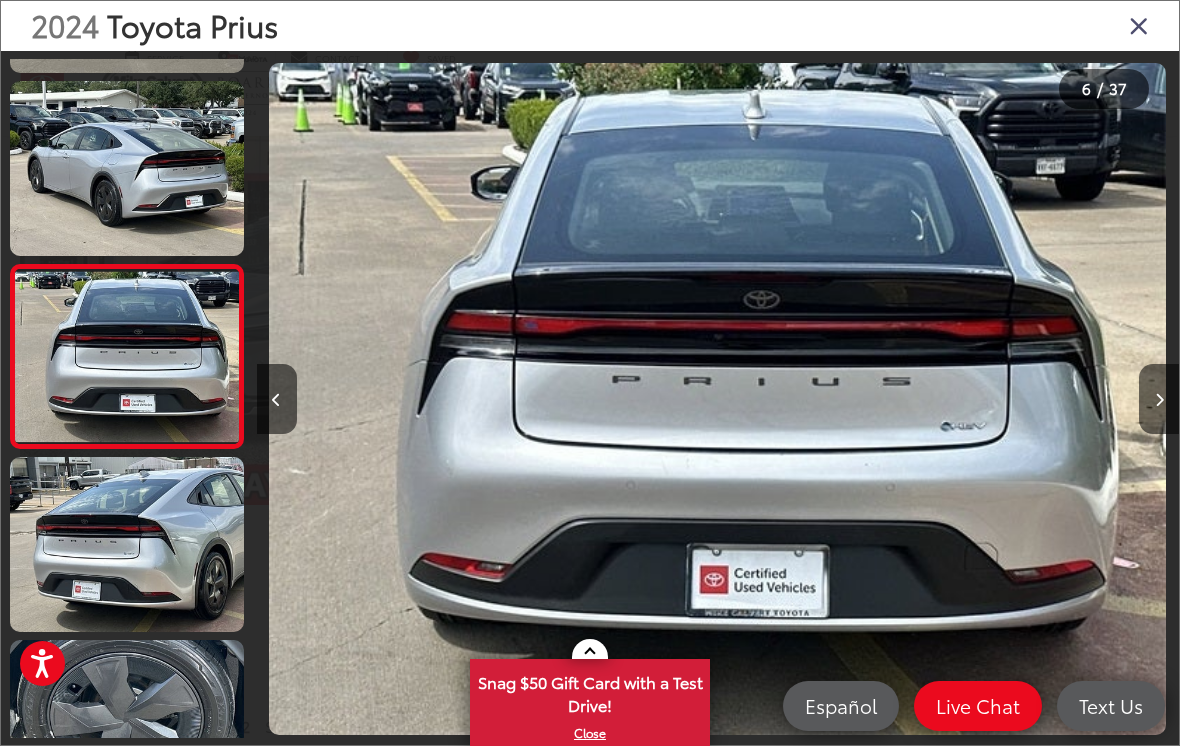 click at bounding box center (127, 544) 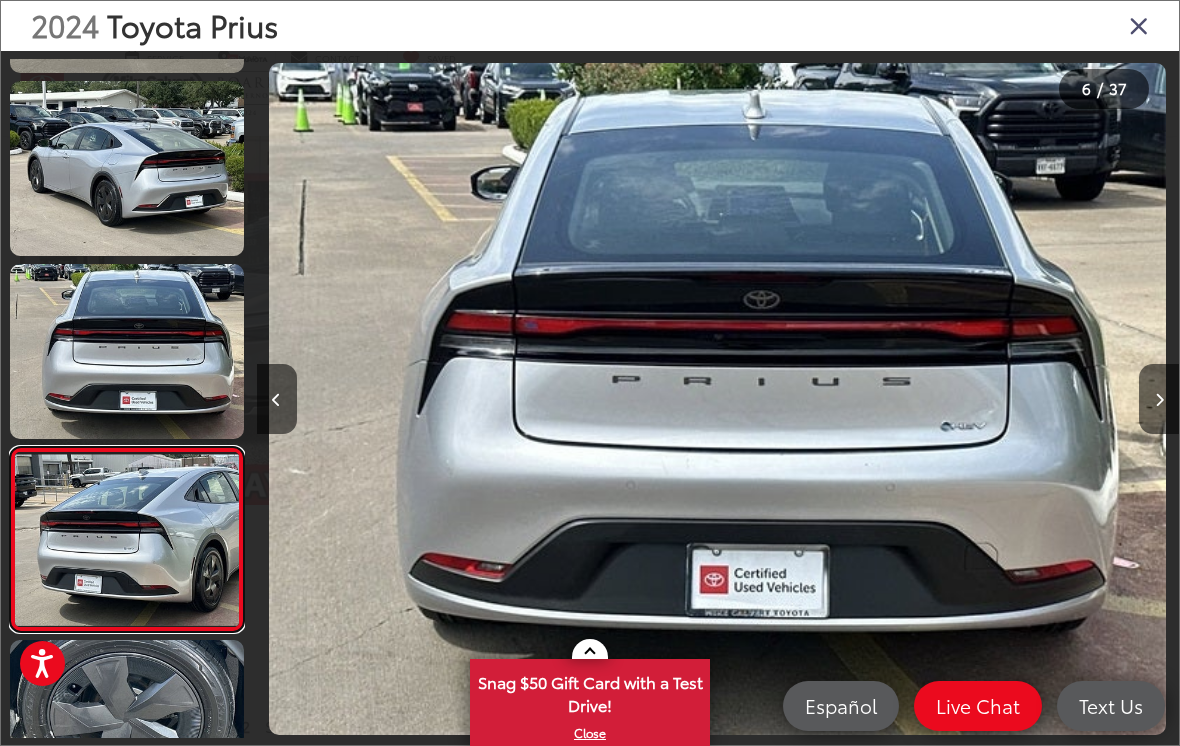scroll, scrollTop: 784, scrollLeft: 0, axis: vertical 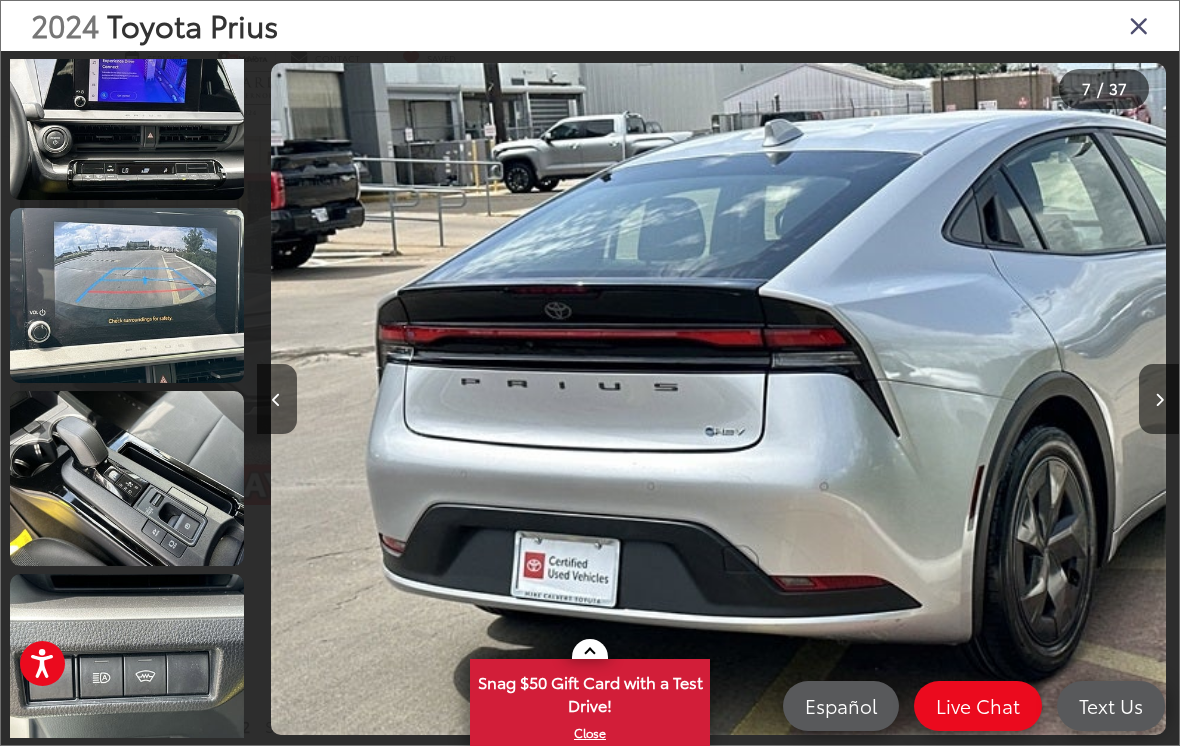 click at bounding box center [1139, 25] 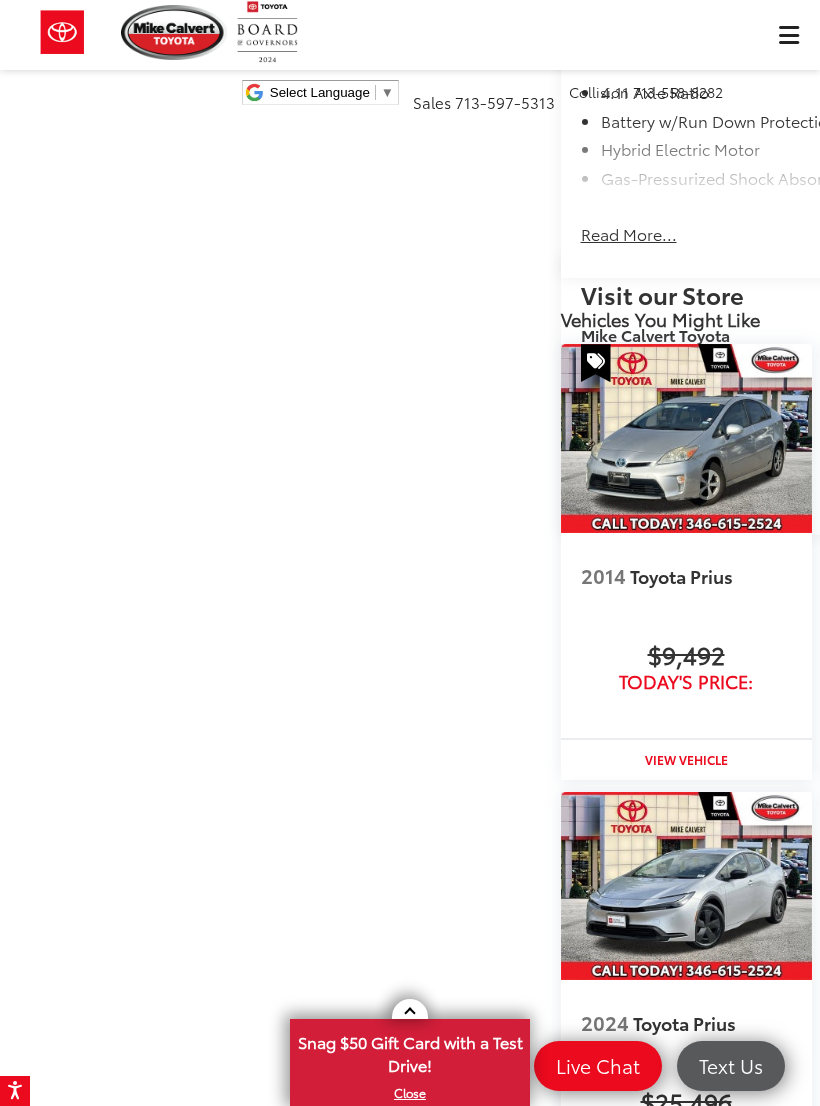 scroll, scrollTop: 947, scrollLeft: 0, axis: vertical 